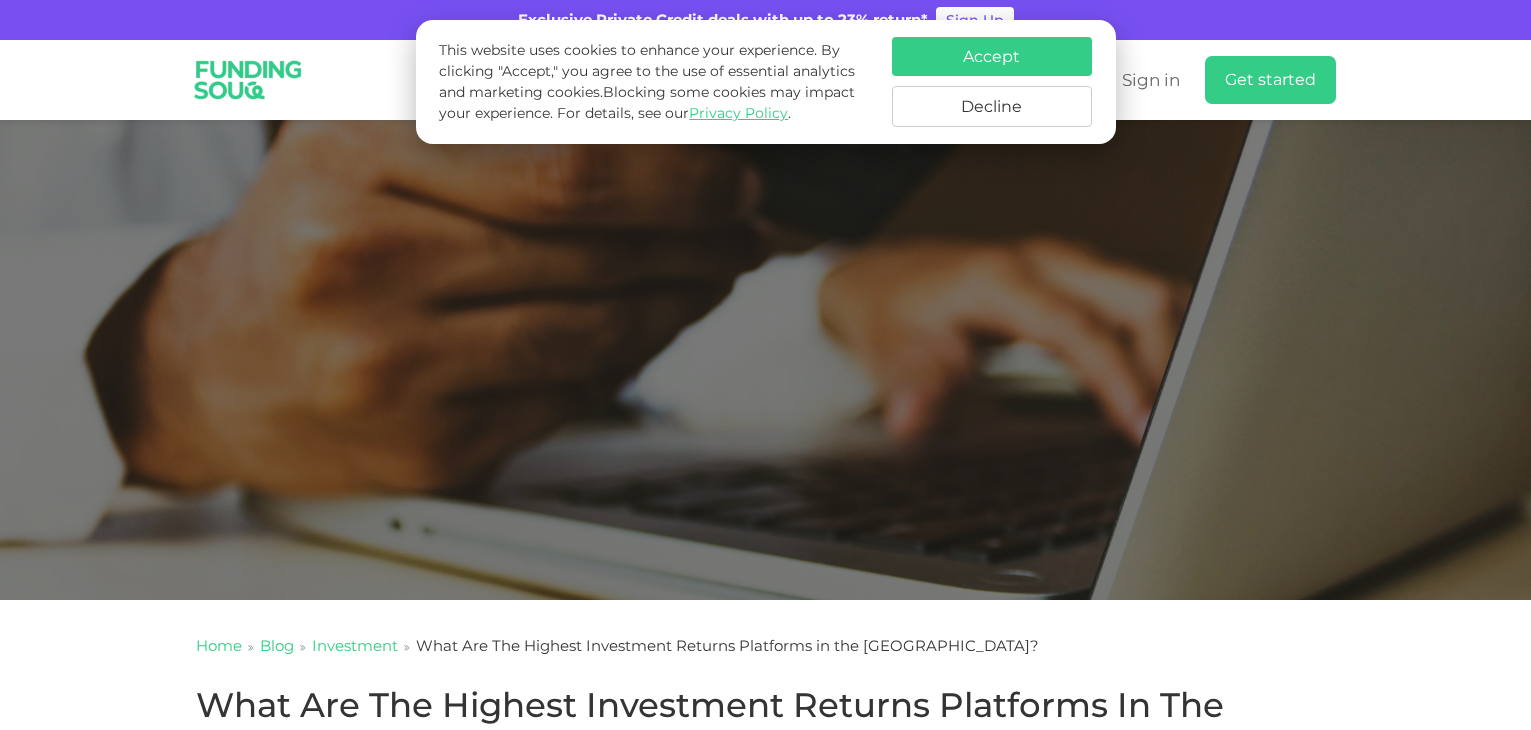 scroll, scrollTop: 0, scrollLeft: 0, axis: both 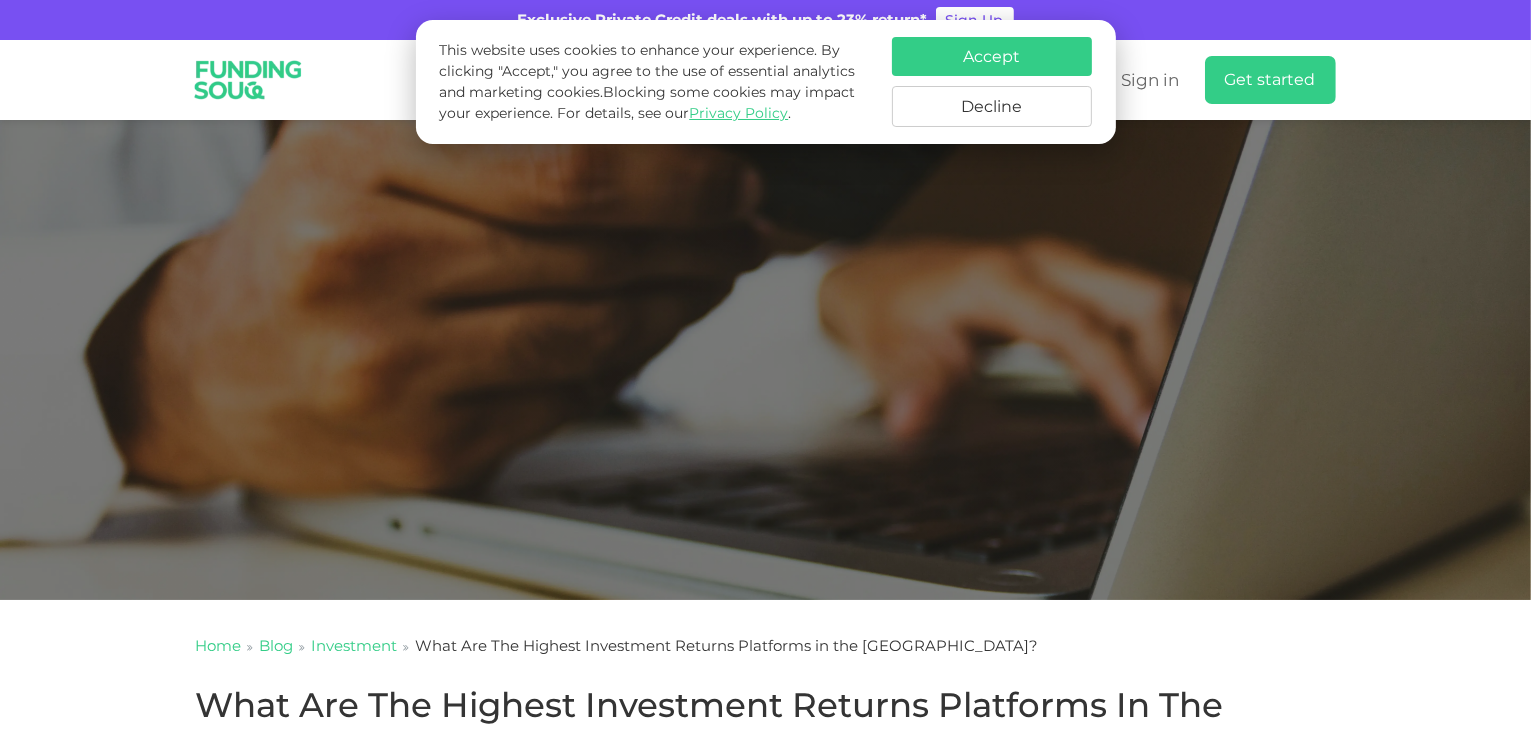 click on "Decline" at bounding box center (992, 106) 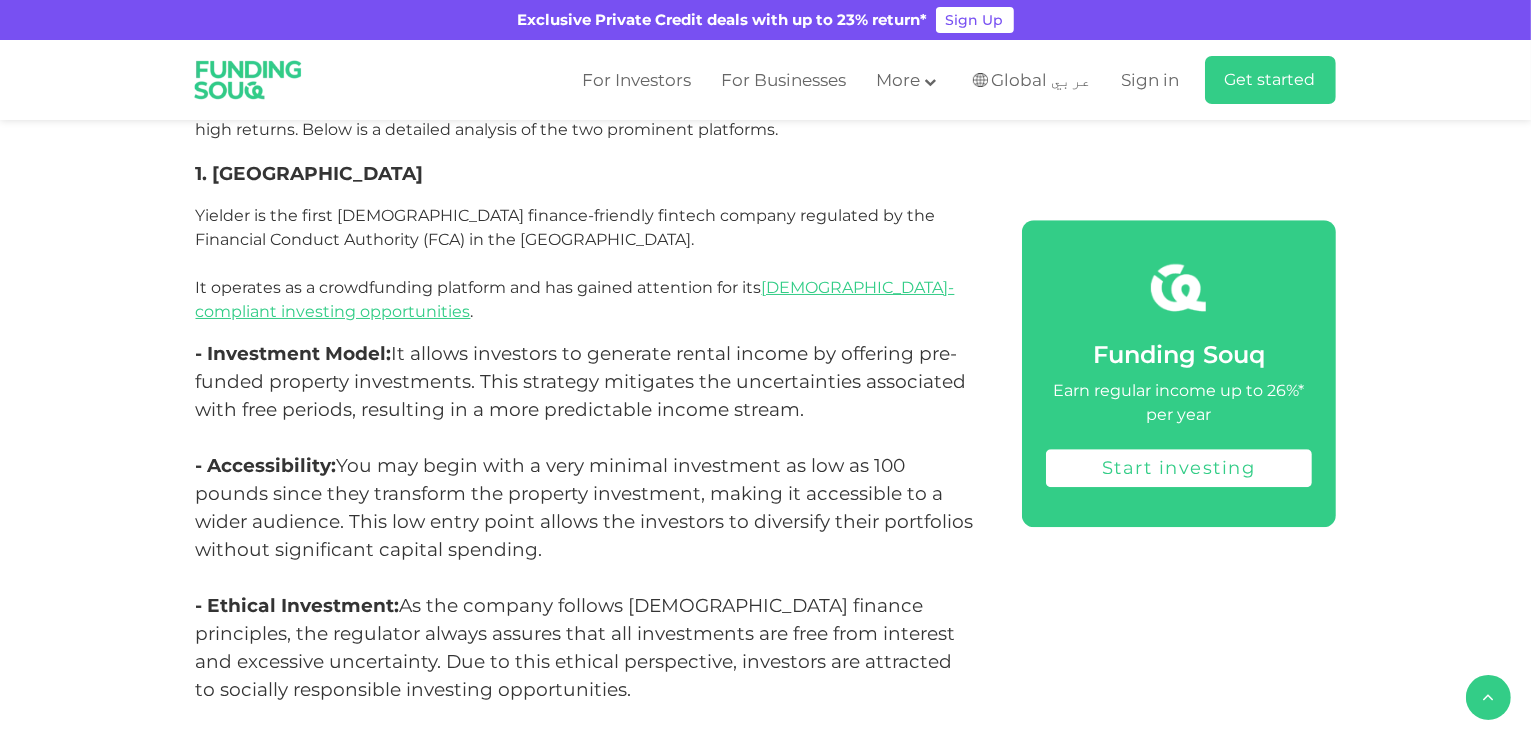 scroll, scrollTop: 5400, scrollLeft: 0, axis: vertical 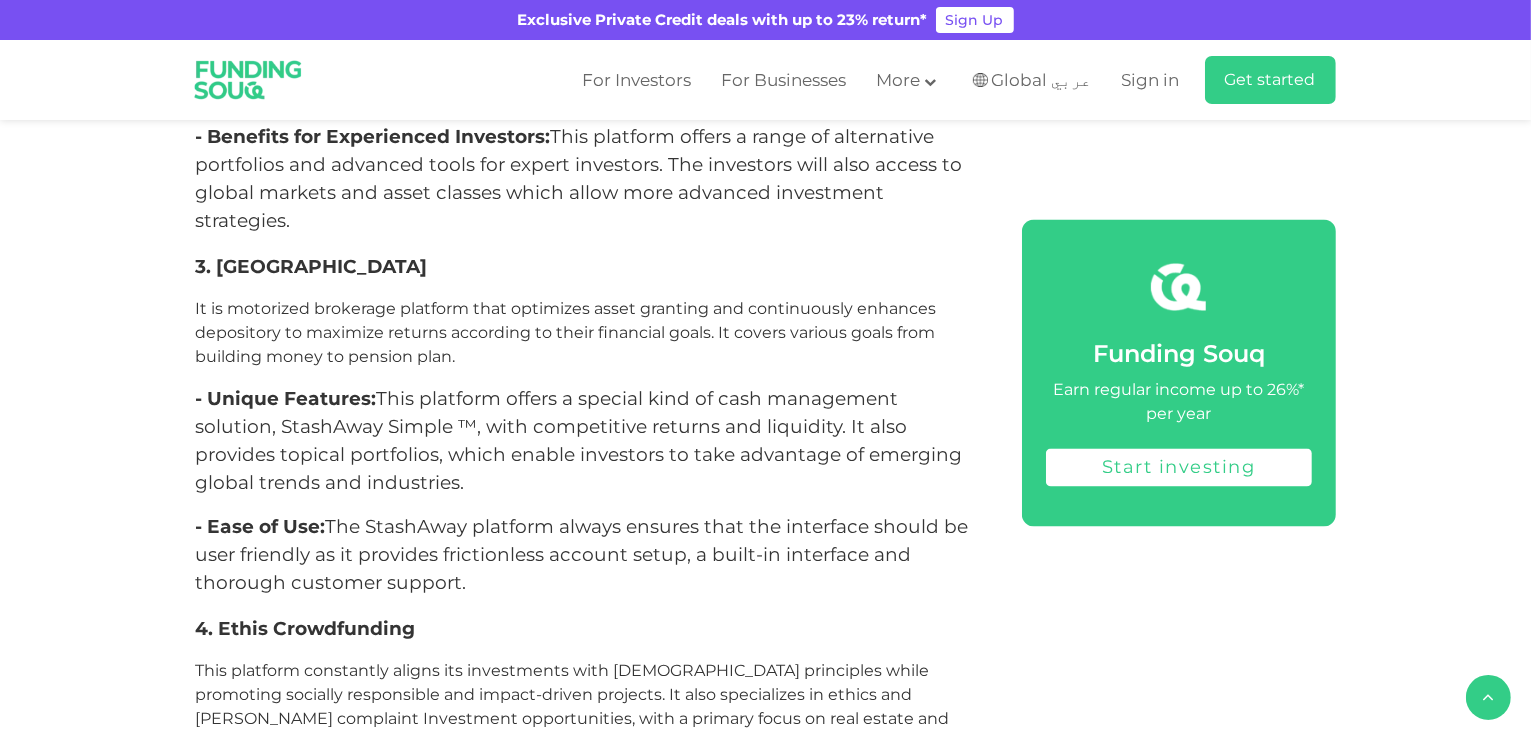 click at bounding box center (980, 80) 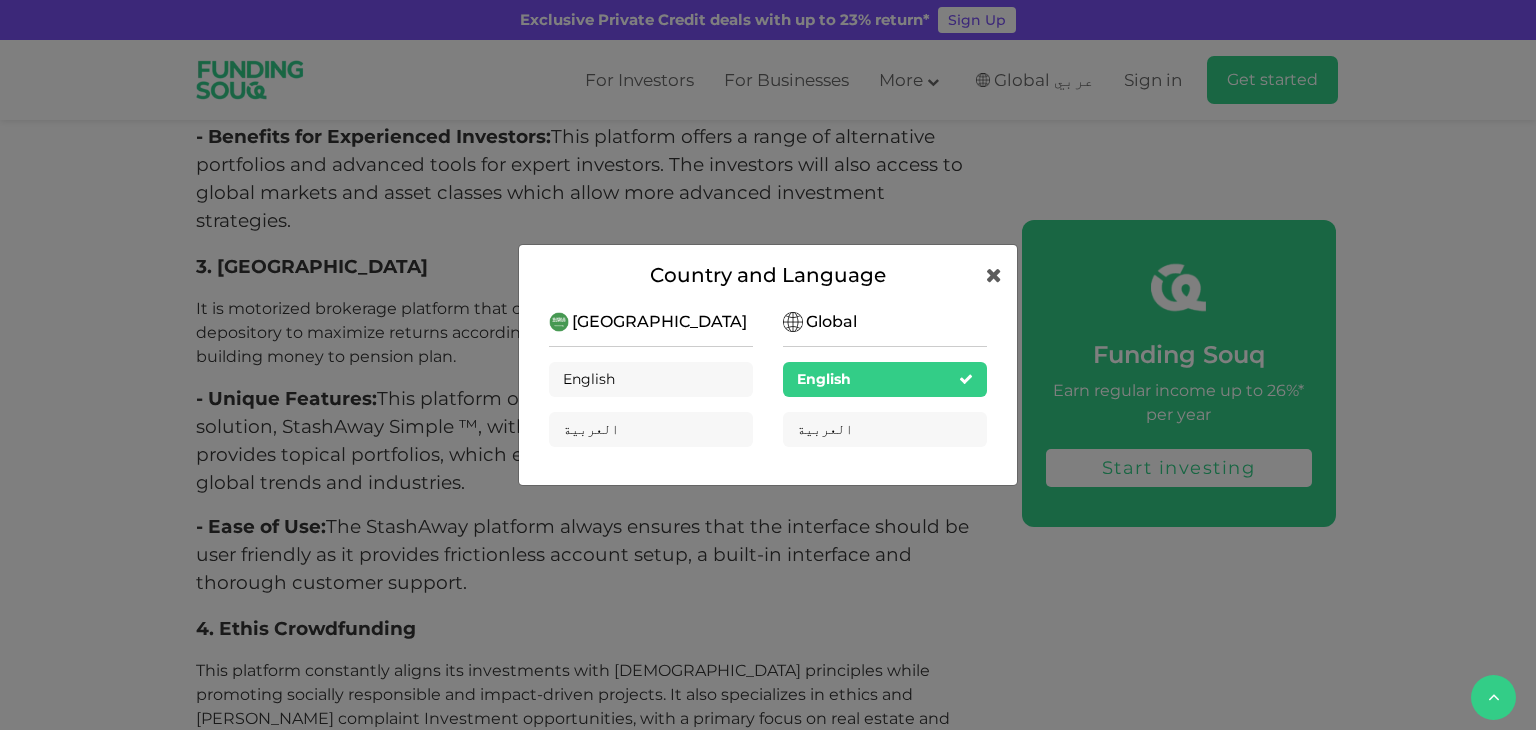 click at bounding box center (793, 322) 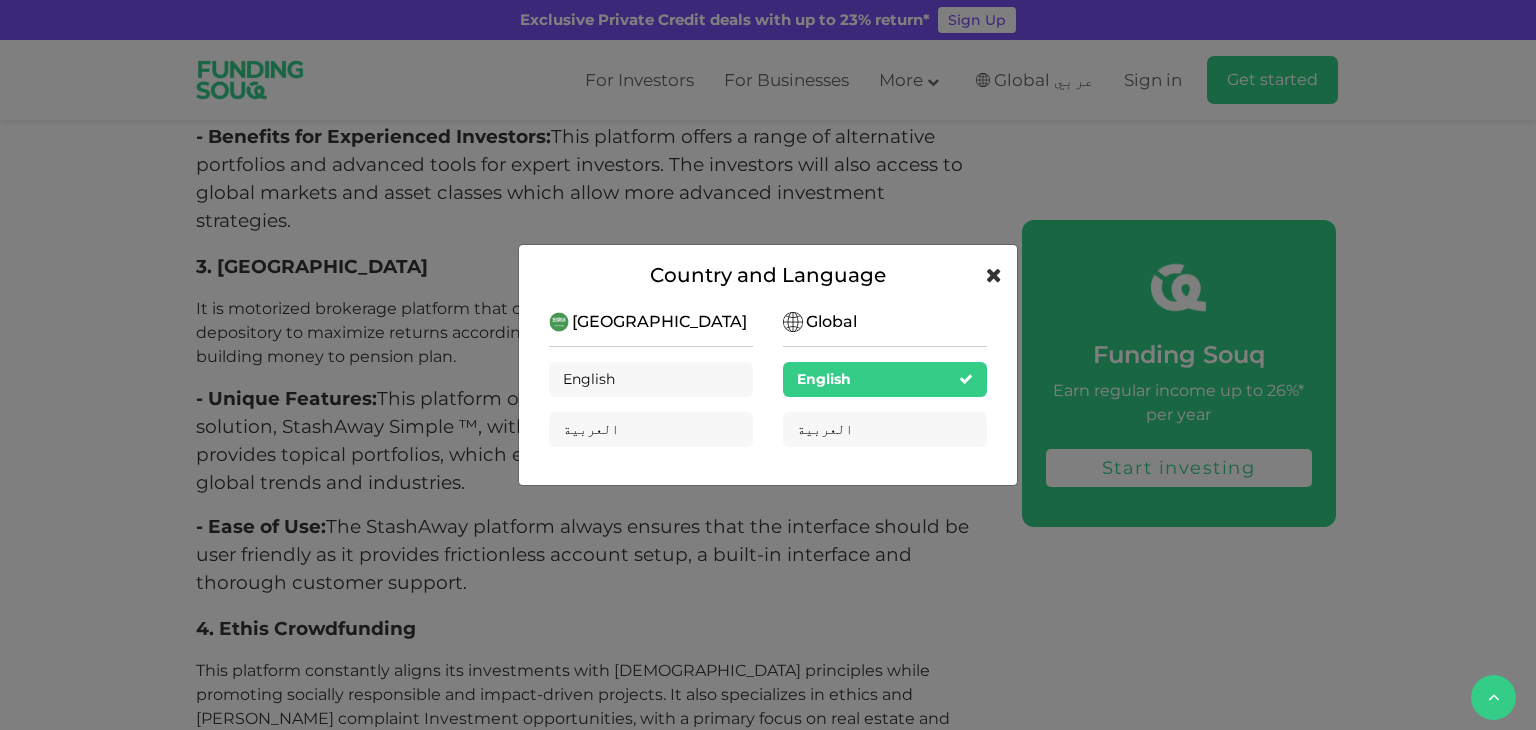 click at bounding box center [994, 275] 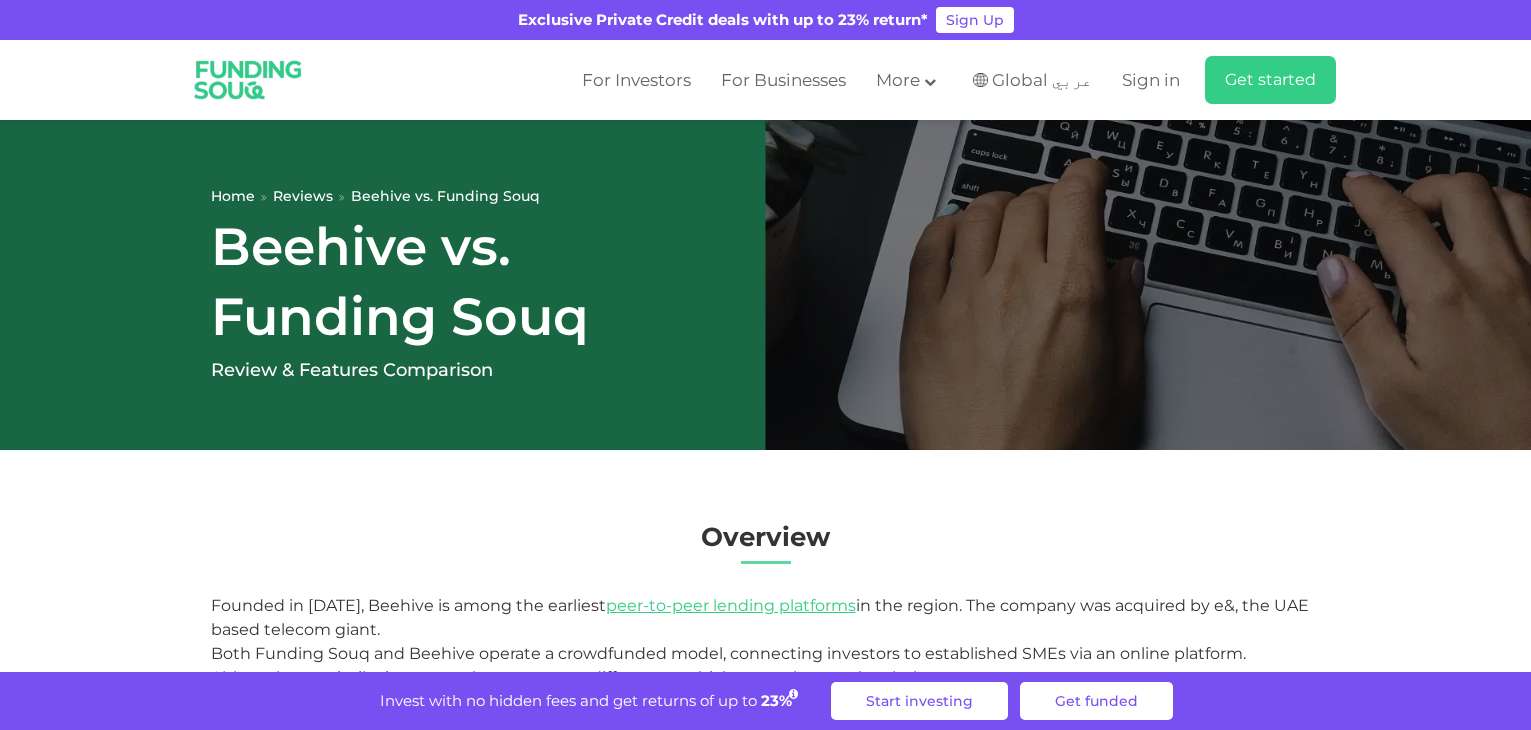 scroll, scrollTop: 0, scrollLeft: 0, axis: both 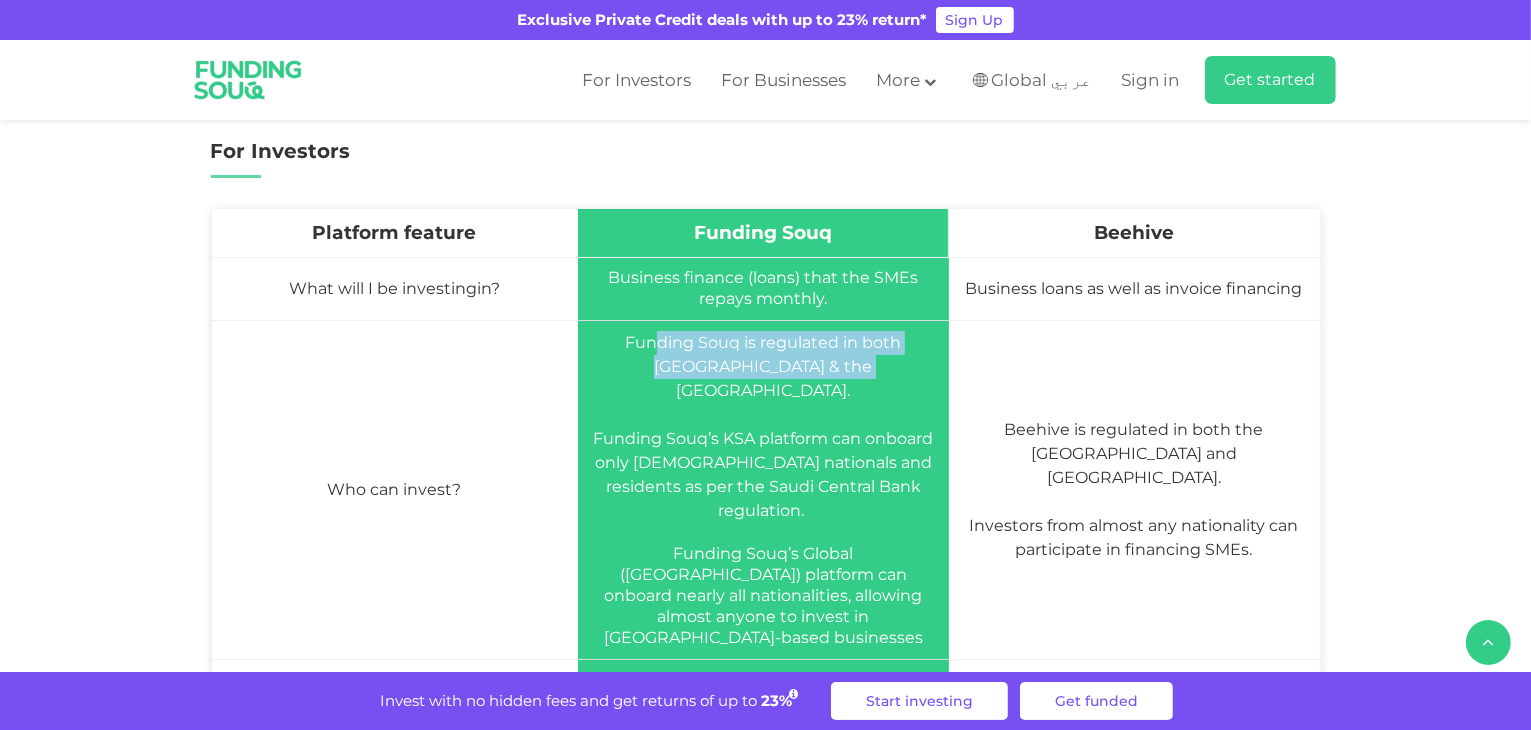 drag, startPoint x: 848, startPoint y: 369, endPoint x: 630, endPoint y: 349, distance: 218.91551 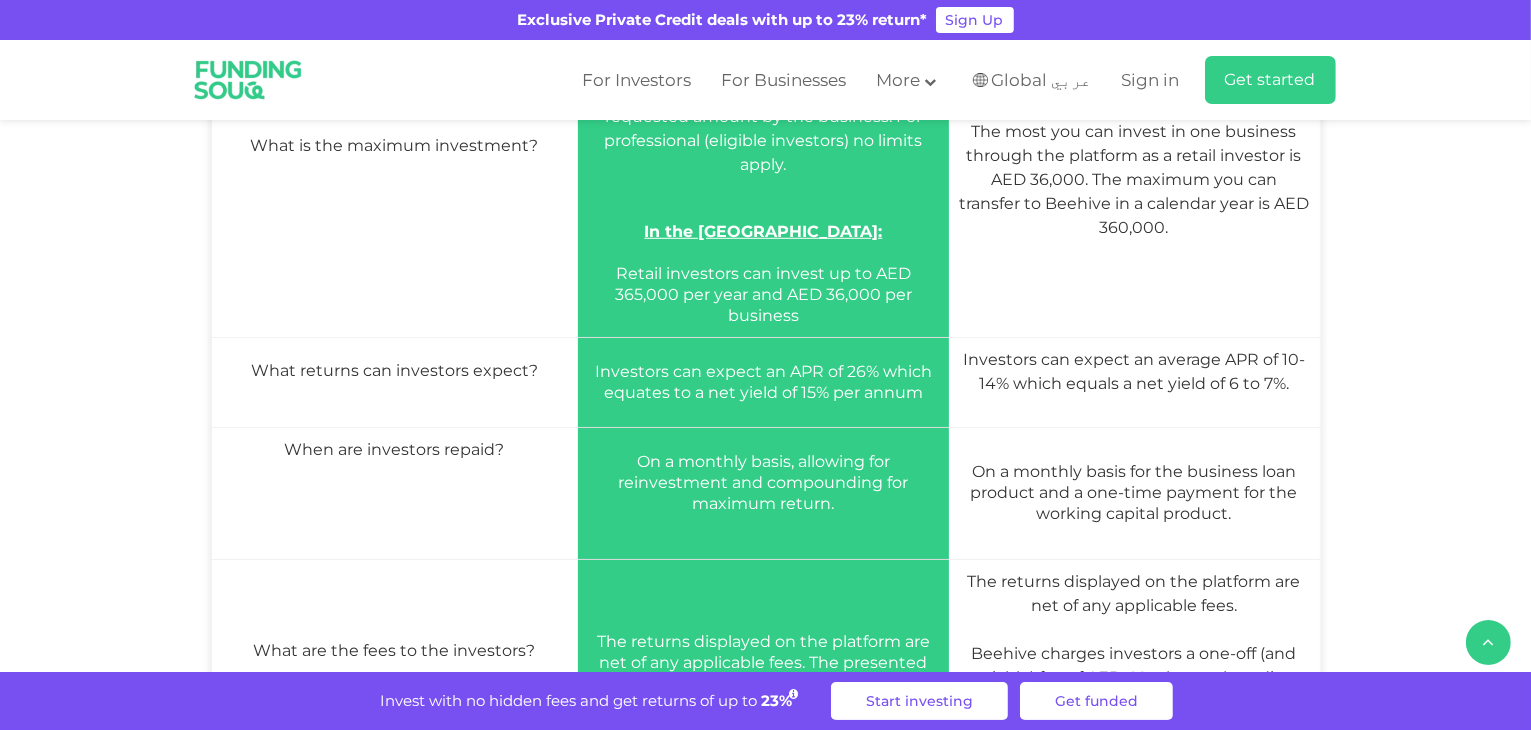scroll, scrollTop: 1500, scrollLeft: 0, axis: vertical 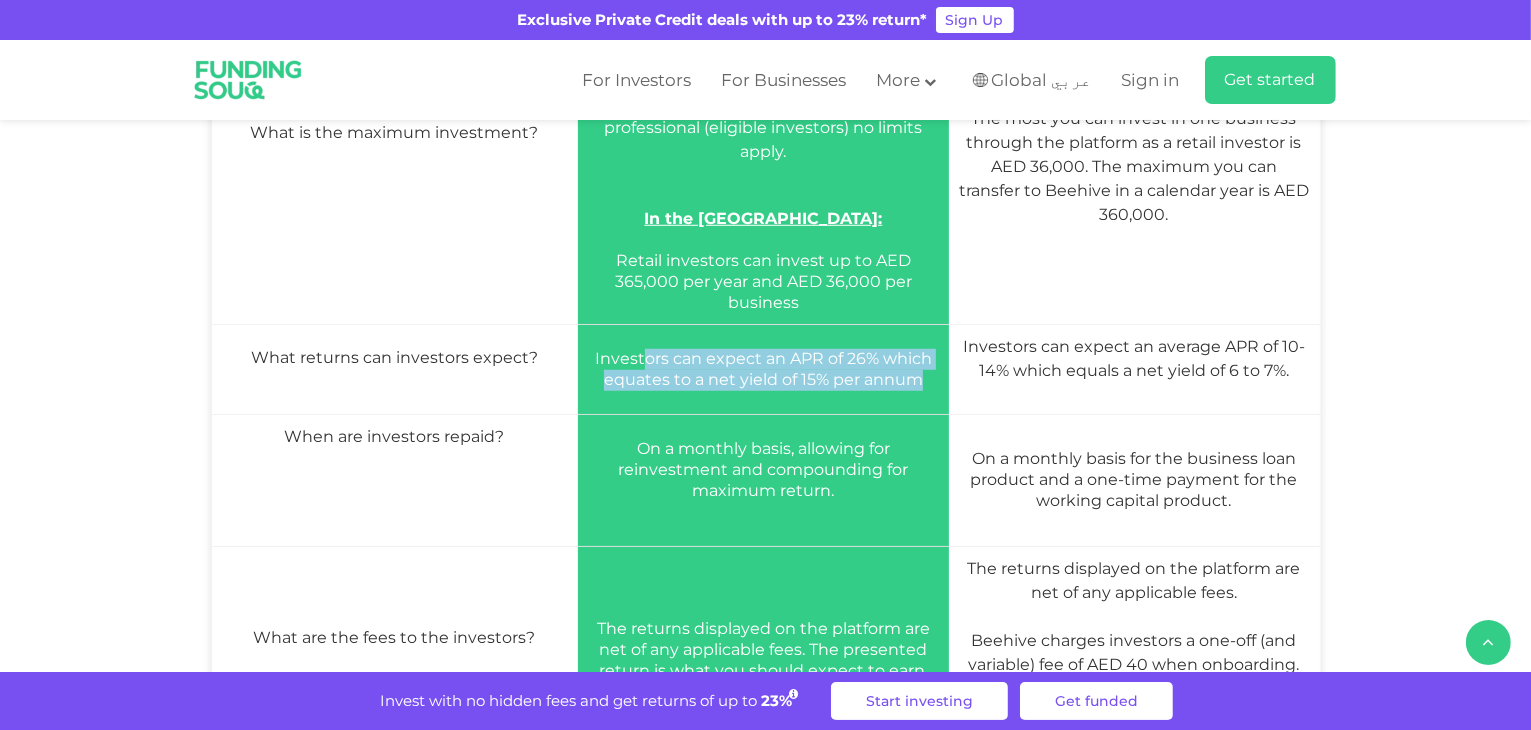 drag, startPoint x: 928, startPoint y: 309, endPoint x: 638, endPoint y: 297, distance: 290.24817 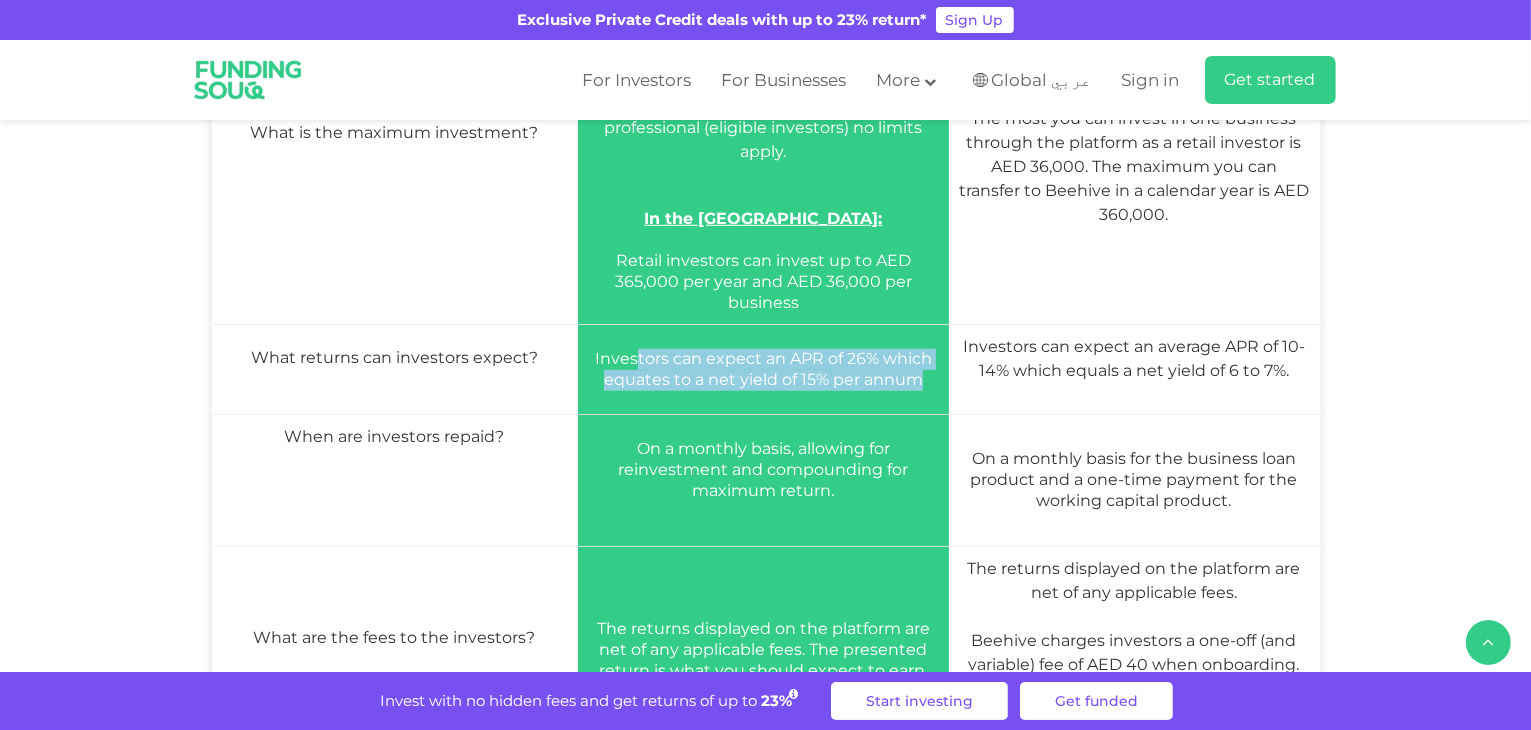 click on "Investors can expect an APR of 26% which equates to a net yield of 15% per annum" at bounding box center (763, 369) 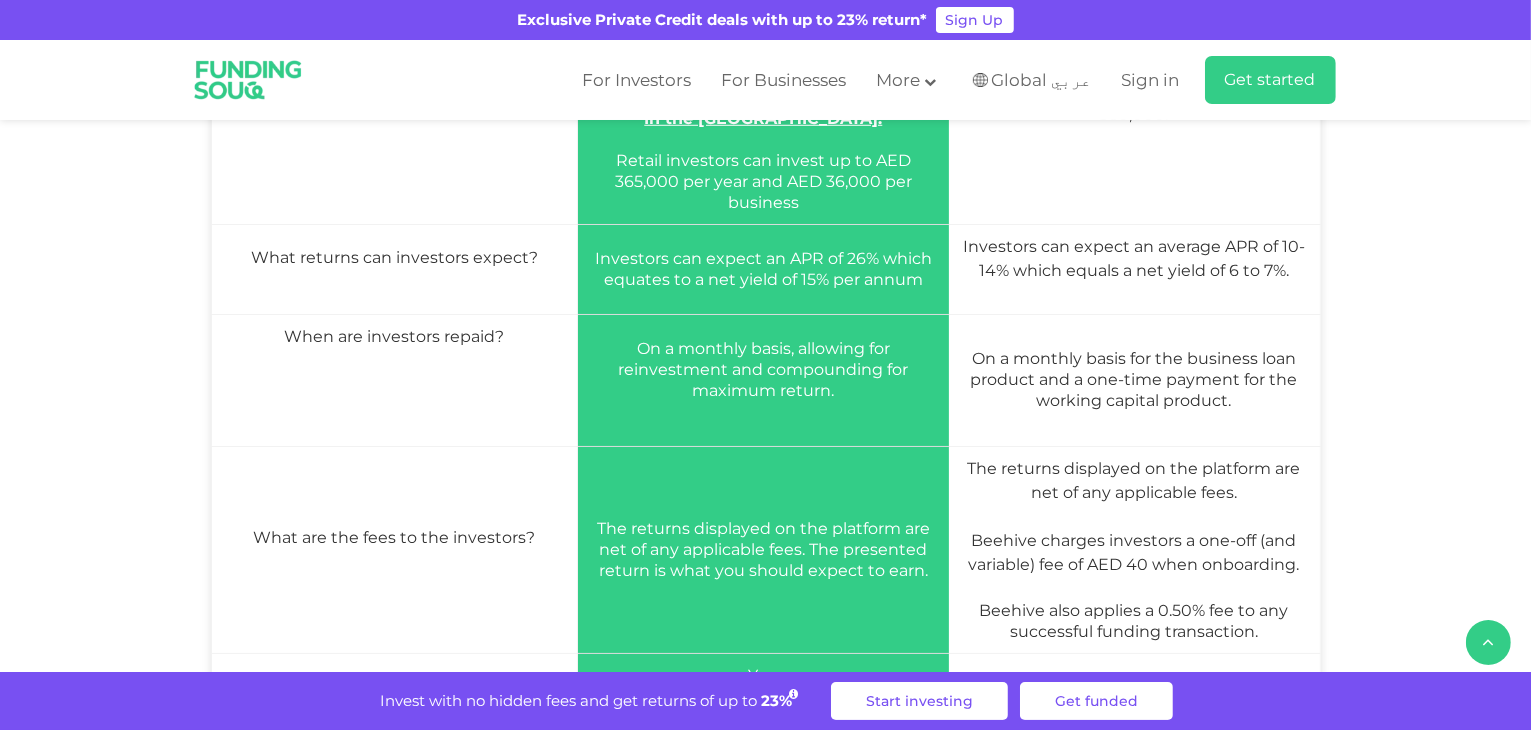 scroll, scrollTop: 1500, scrollLeft: 0, axis: vertical 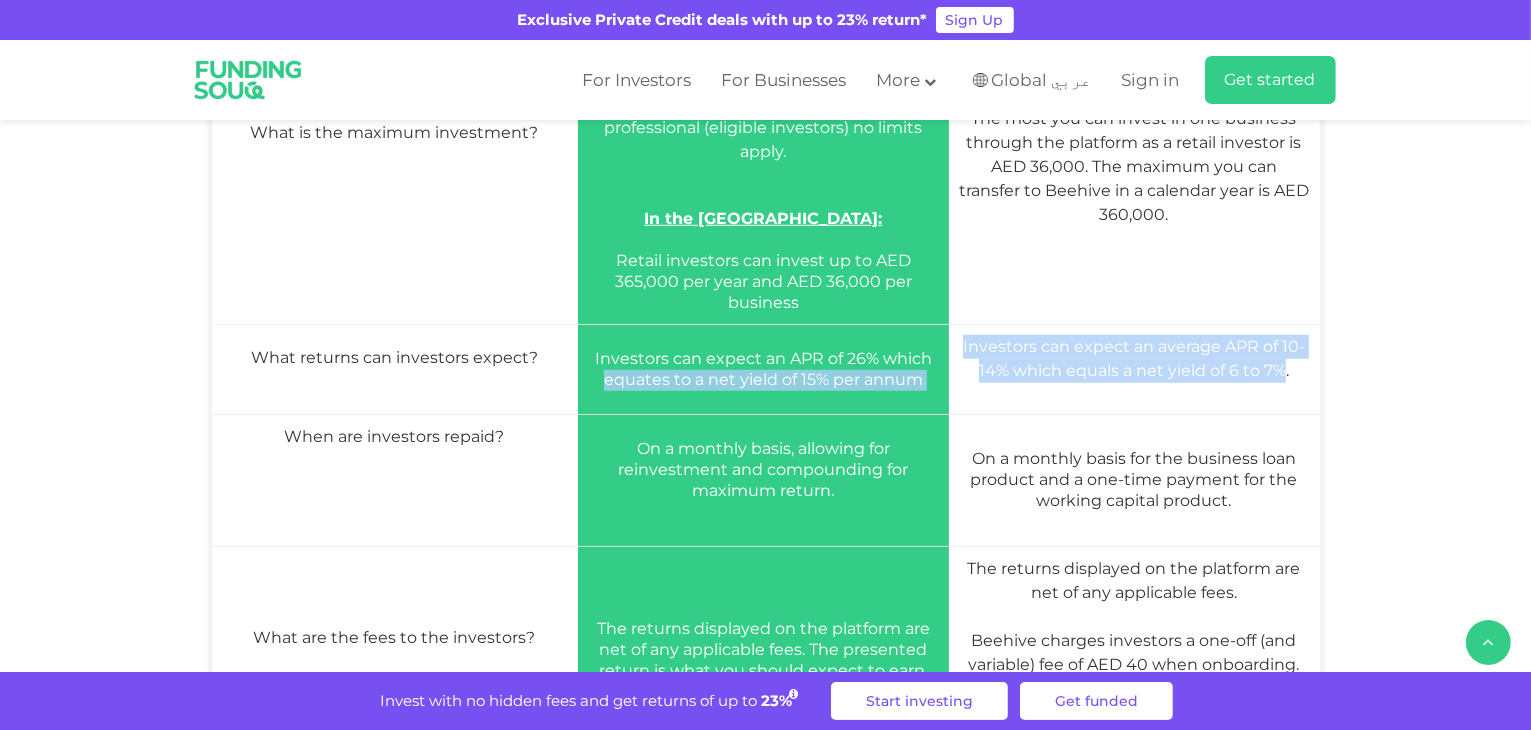 drag, startPoint x: 1284, startPoint y: 302, endPoint x: 940, endPoint y: 289, distance: 344.24554 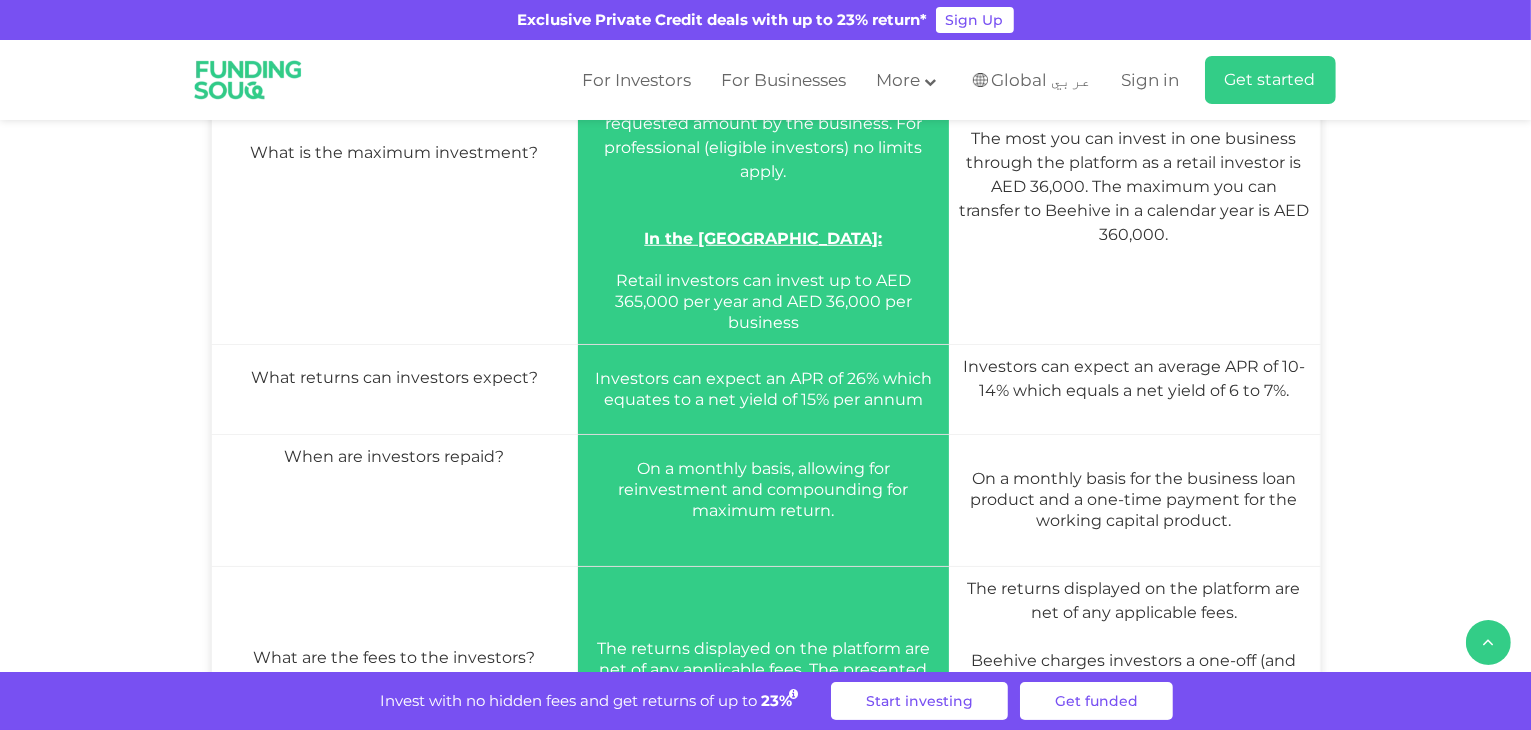 scroll, scrollTop: 1600, scrollLeft: 0, axis: vertical 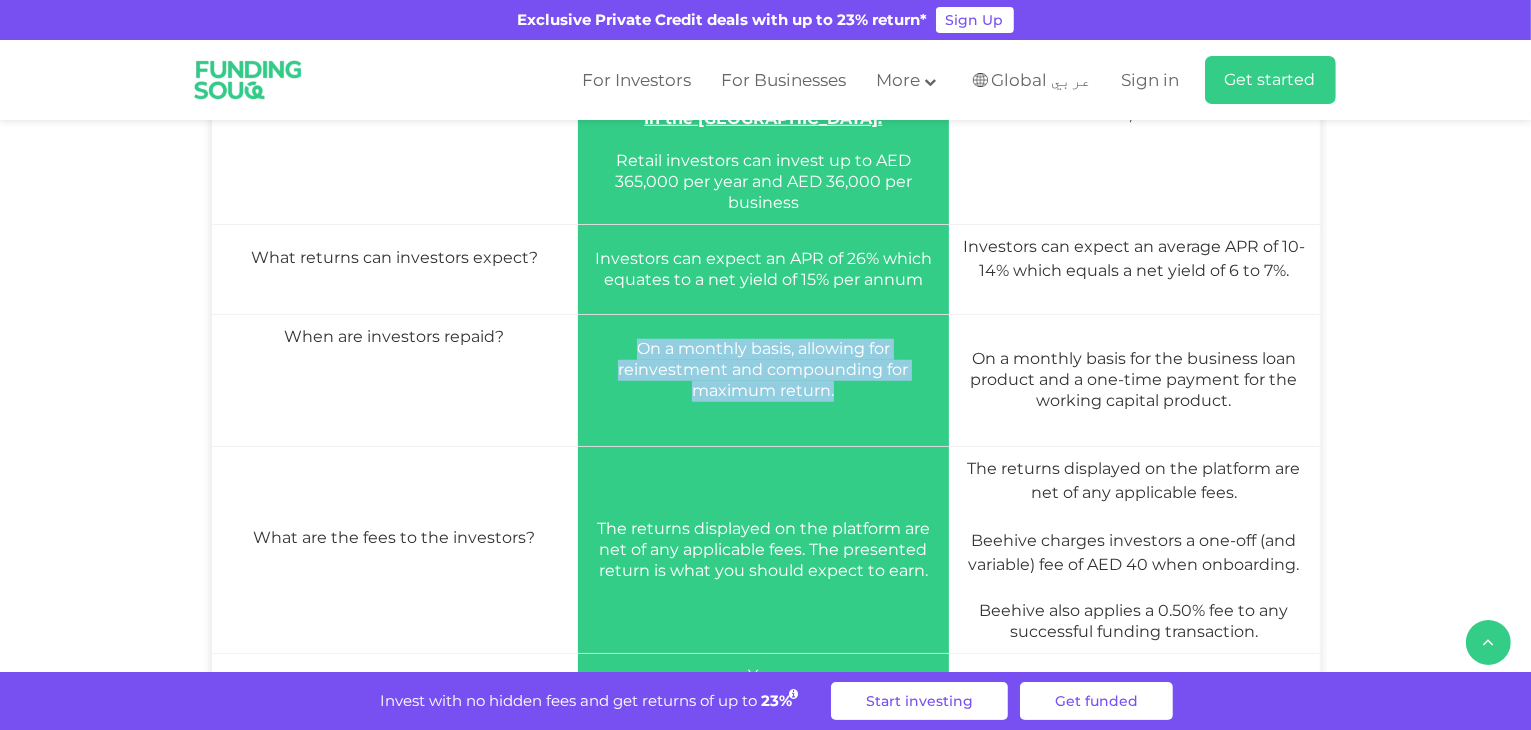 drag, startPoint x: 840, startPoint y: 326, endPoint x: 637, endPoint y: 277, distance: 208.83008 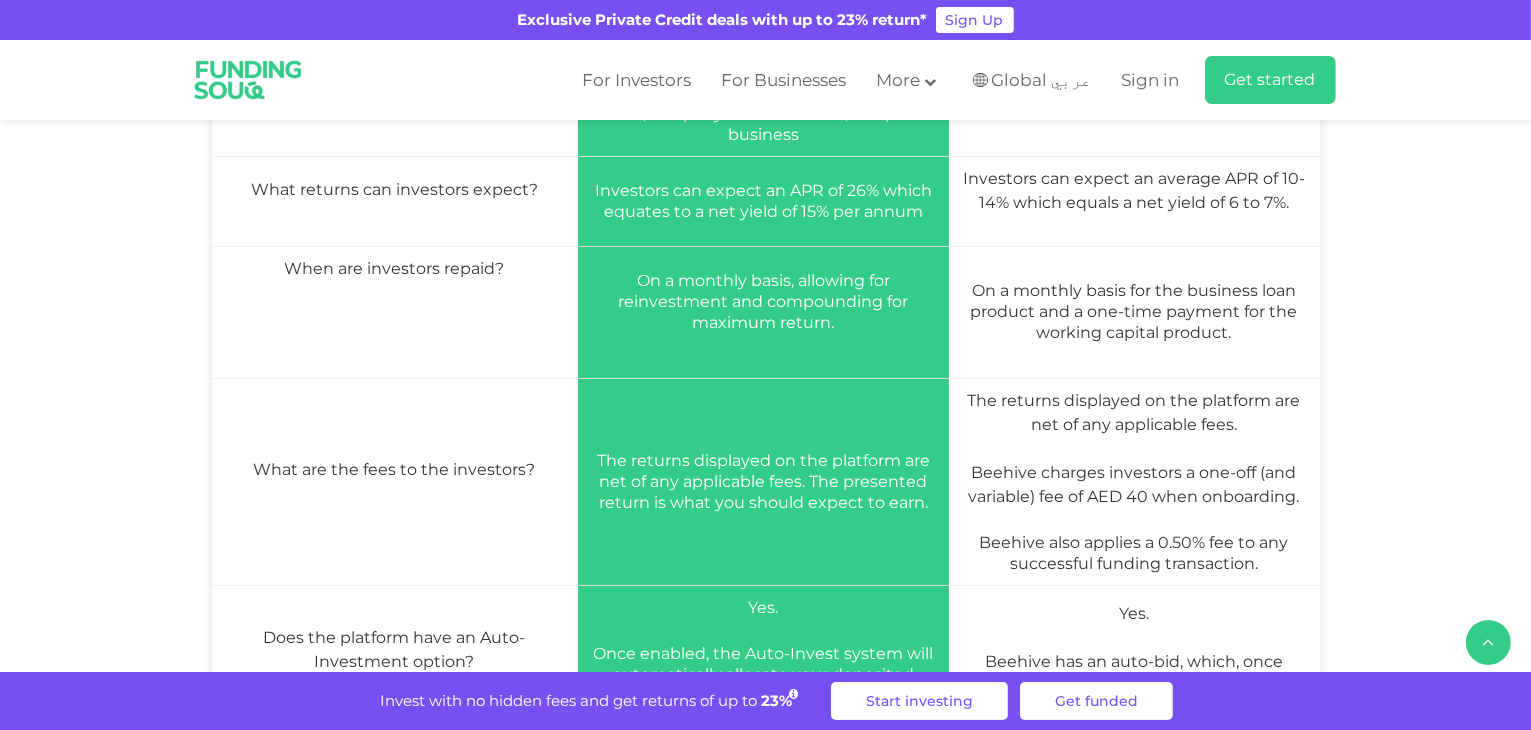 scroll, scrollTop: 1800, scrollLeft: 0, axis: vertical 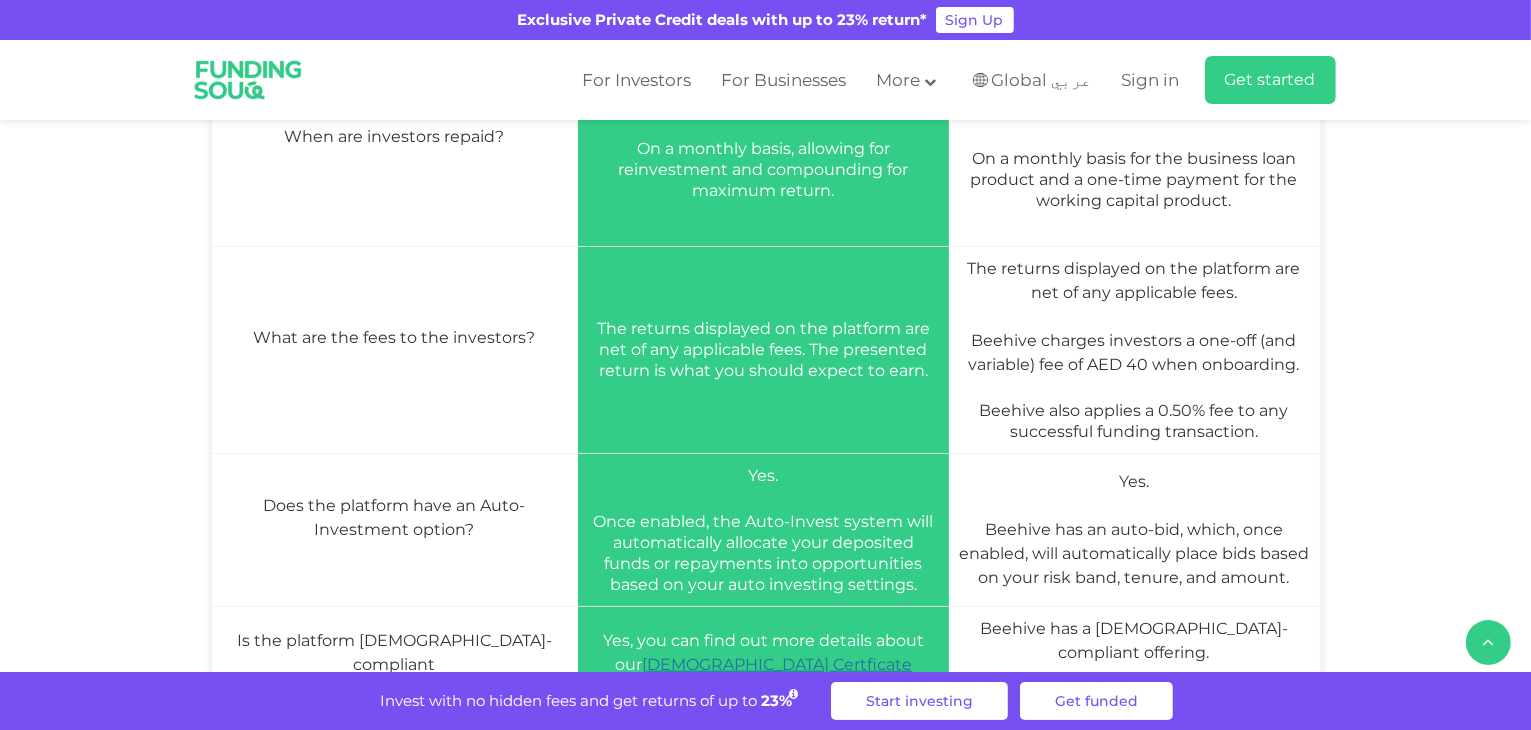 click on "The returns displayed on the platform are net of any applicable fees. The presented return is what you should expect to earn." at bounding box center [763, 349] 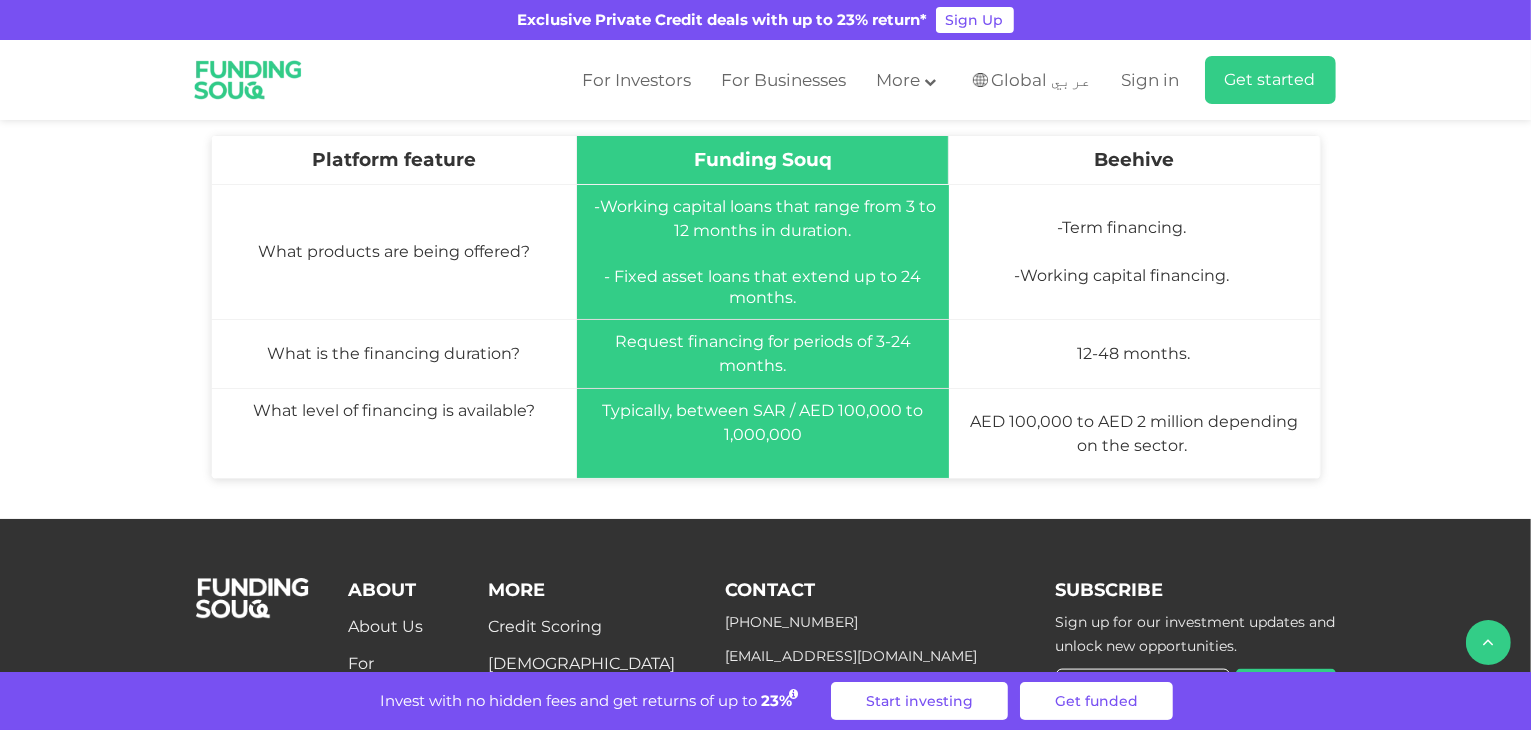 scroll, scrollTop: 2500, scrollLeft: 0, axis: vertical 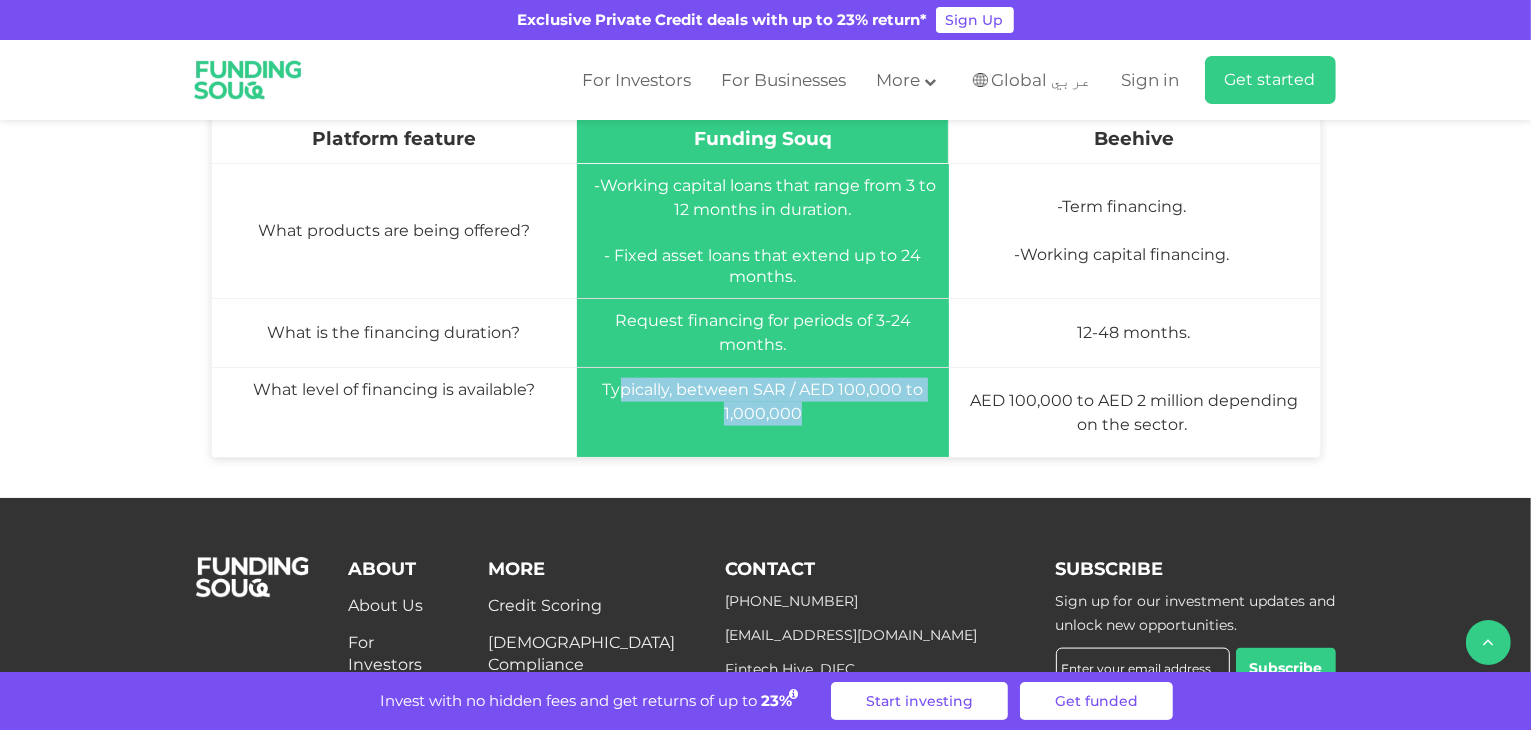 drag, startPoint x: 832, startPoint y: 325, endPoint x: 625, endPoint y: 283, distance: 211.2179 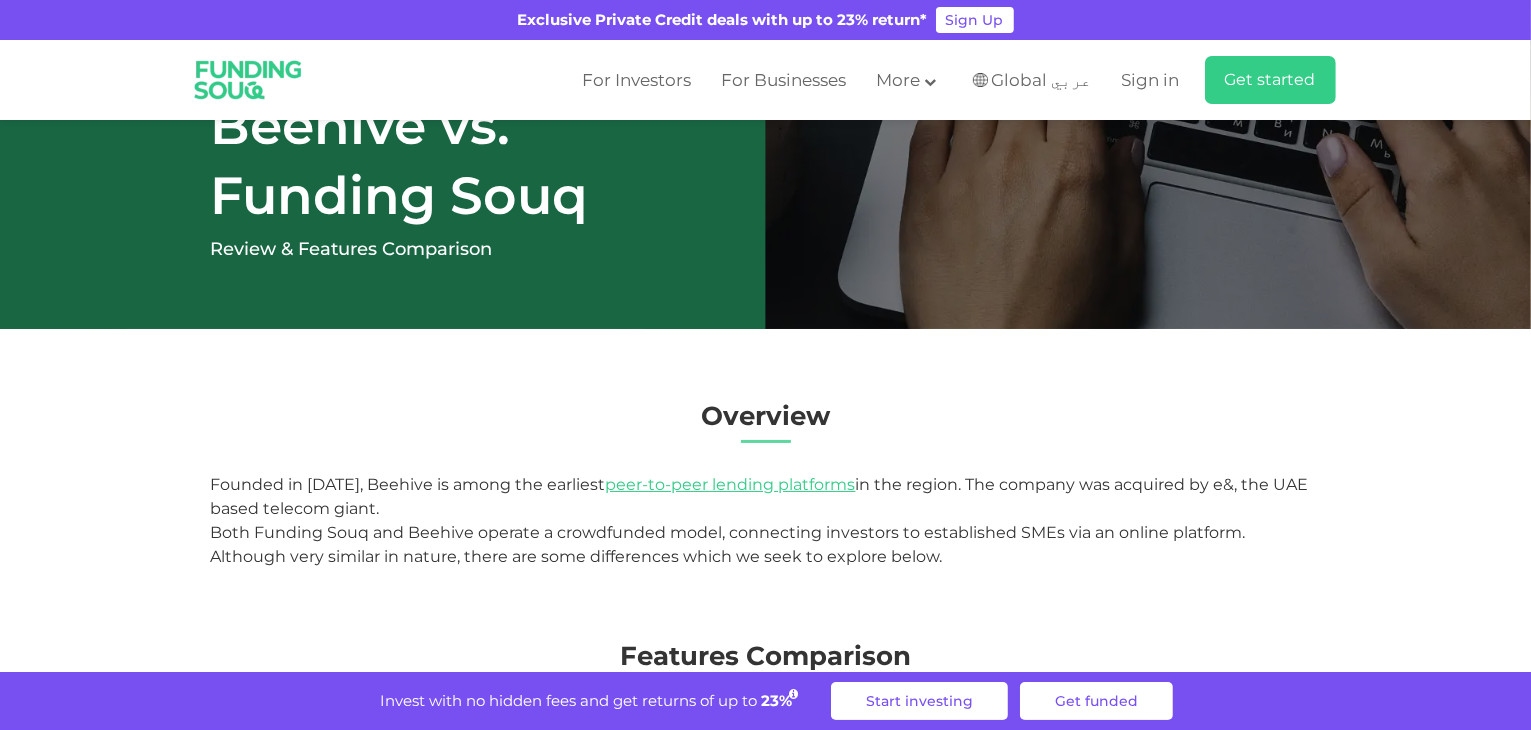 scroll, scrollTop: 0, scrollLeft: 0, axis: both 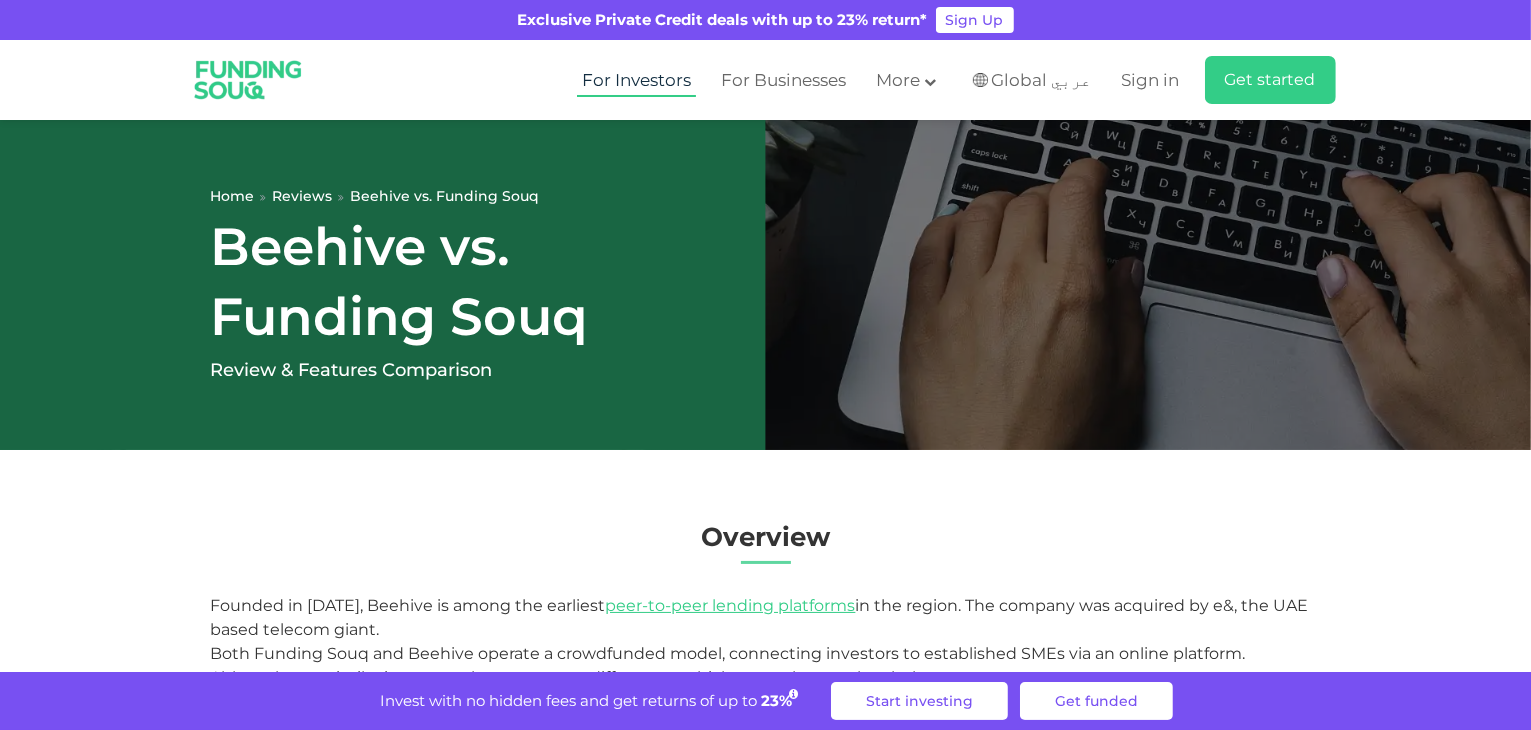 click on "For Investors" at bounding box center [636, 80] 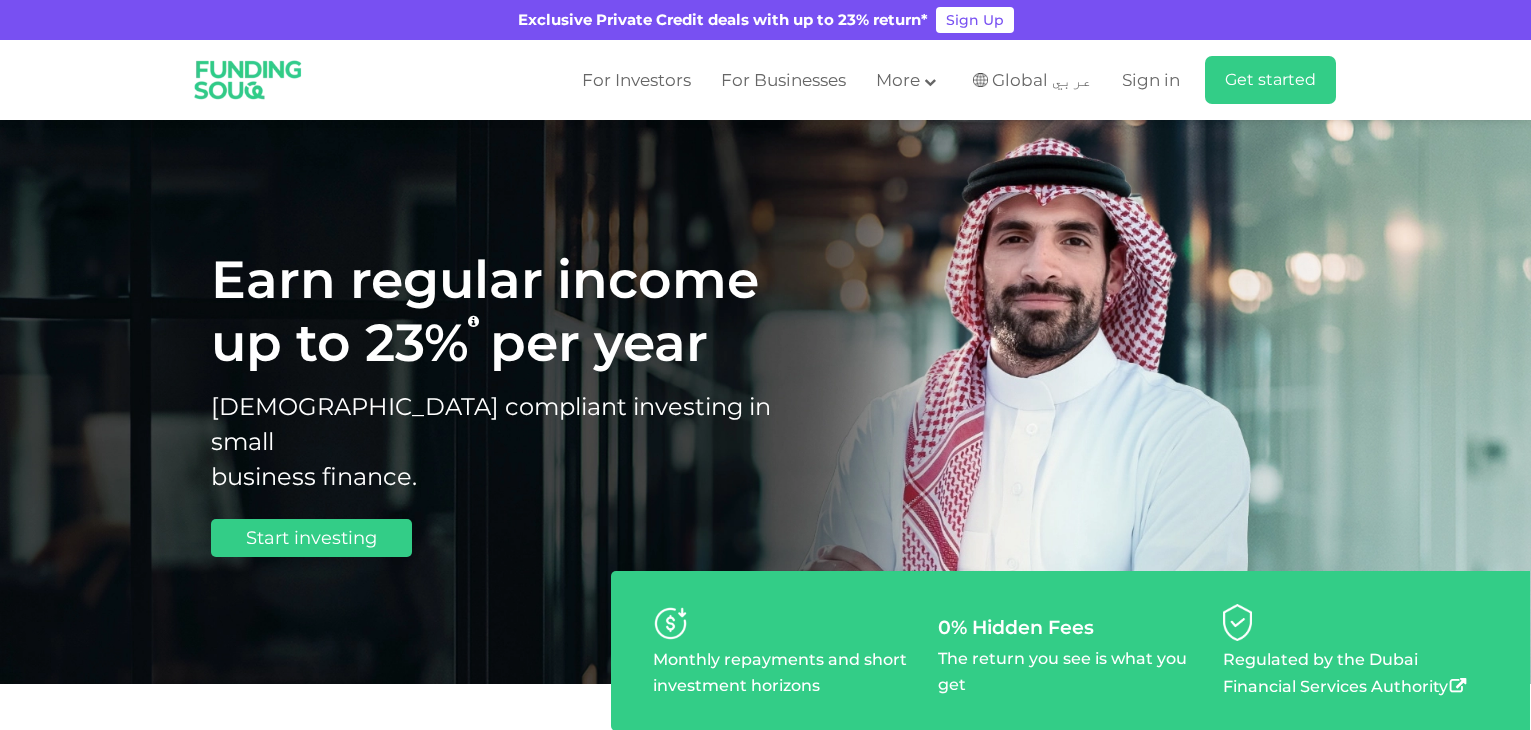 scroll, scrollTop: 0, scrollLeft: 0, axis: both 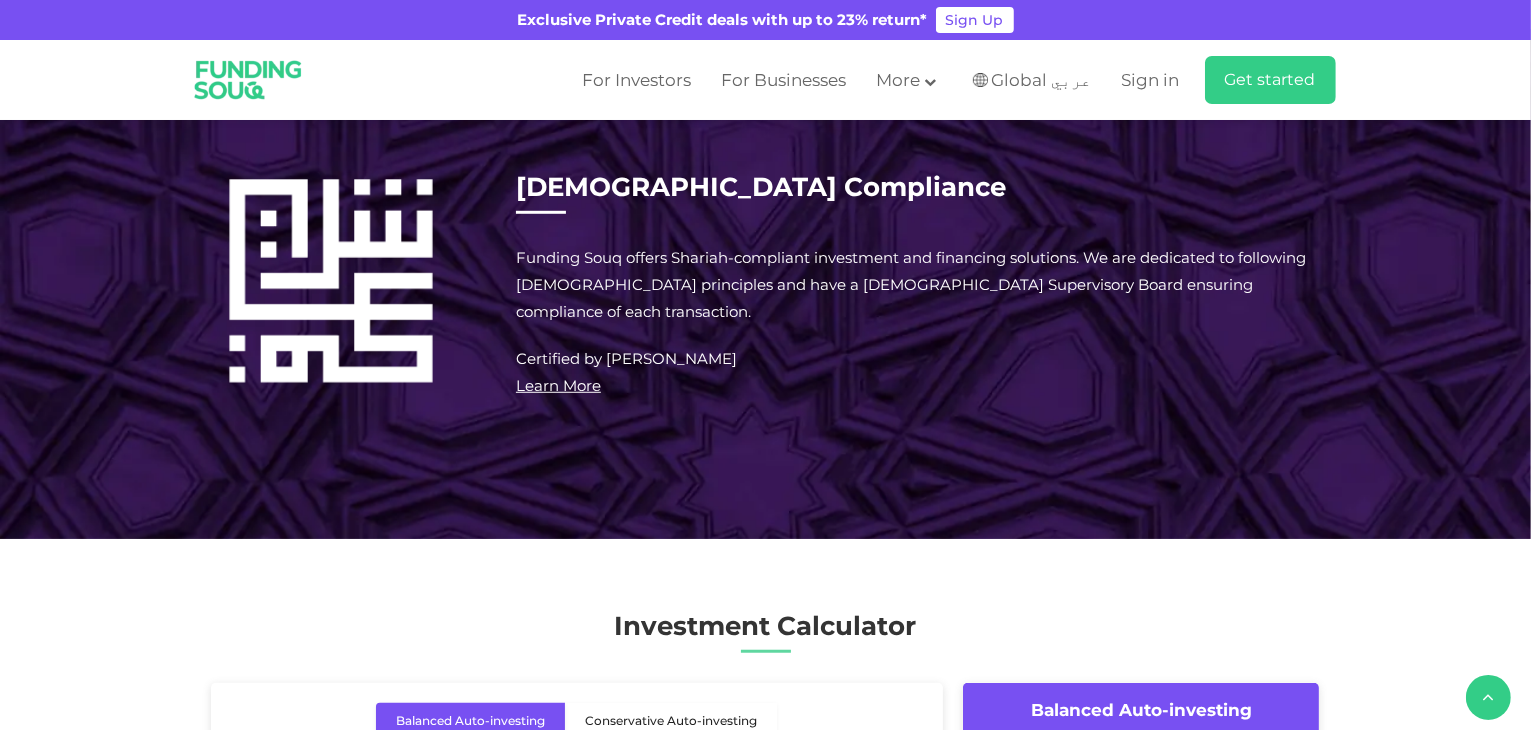 drag, startPoint x: 858, startPoint y: 506, endPoint x: 812, endPoint y: 514, distance: 46.69047 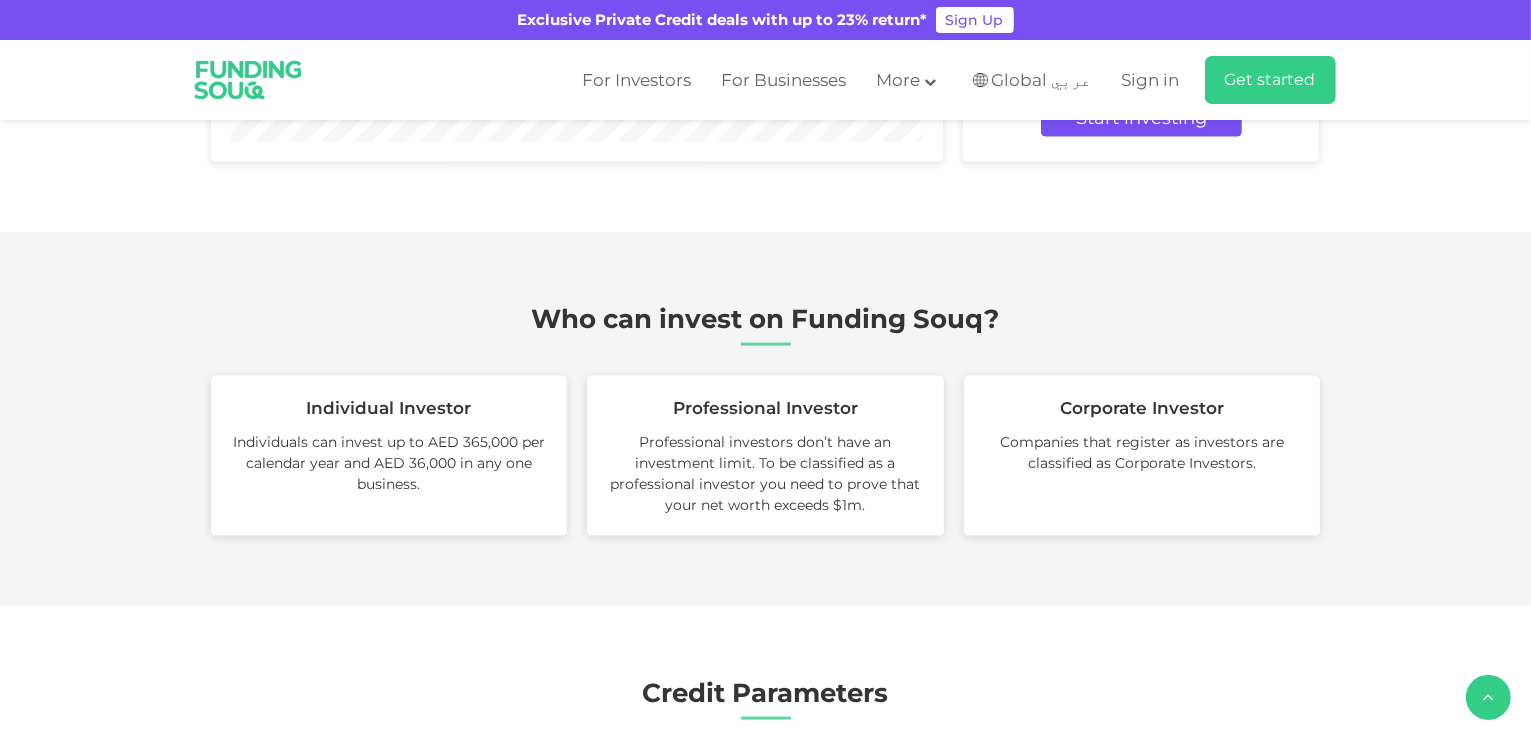 scroll, scrollTop: 2500, scrollLeft: 0, axis: vertical 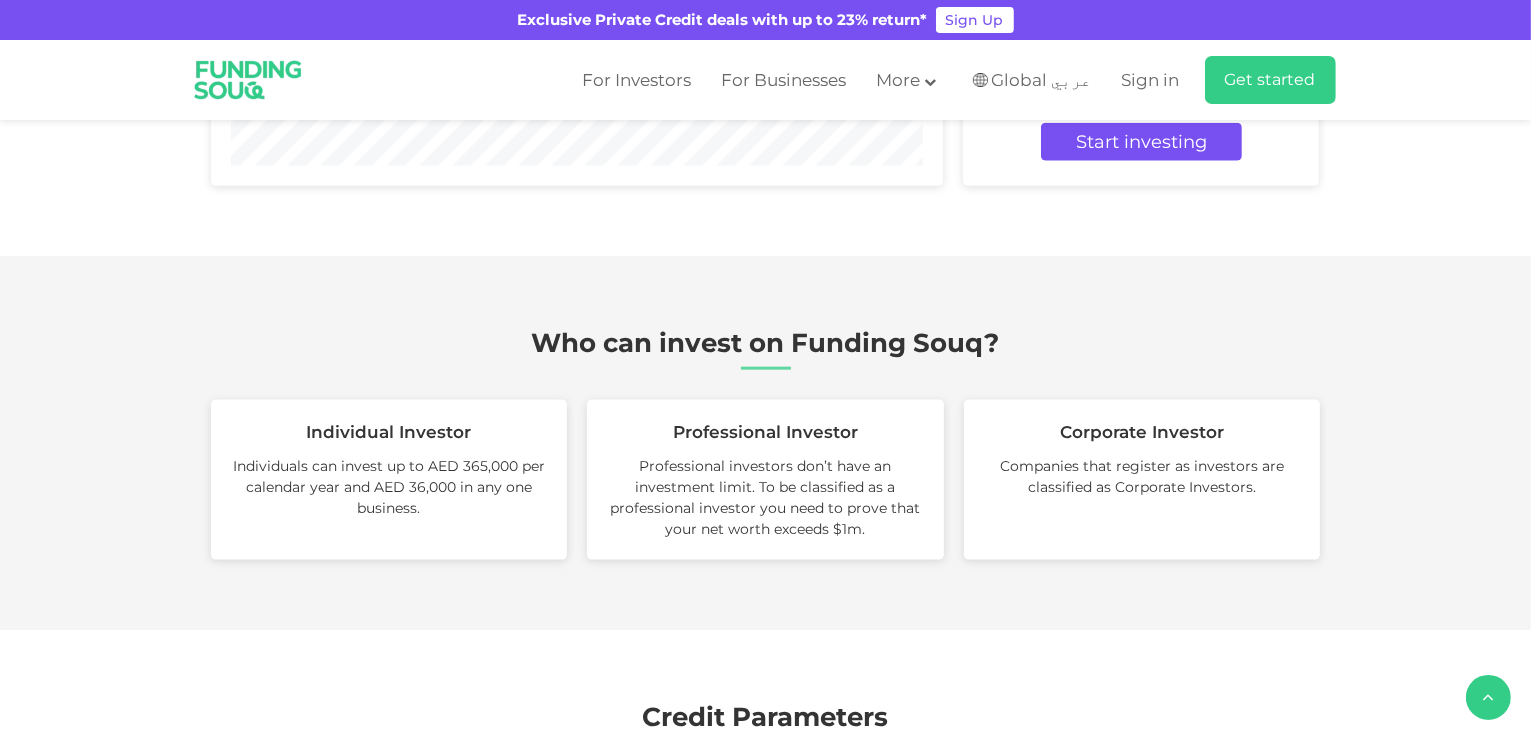 click on "Conservative Auto-investing" at bounding box center (671, -380) 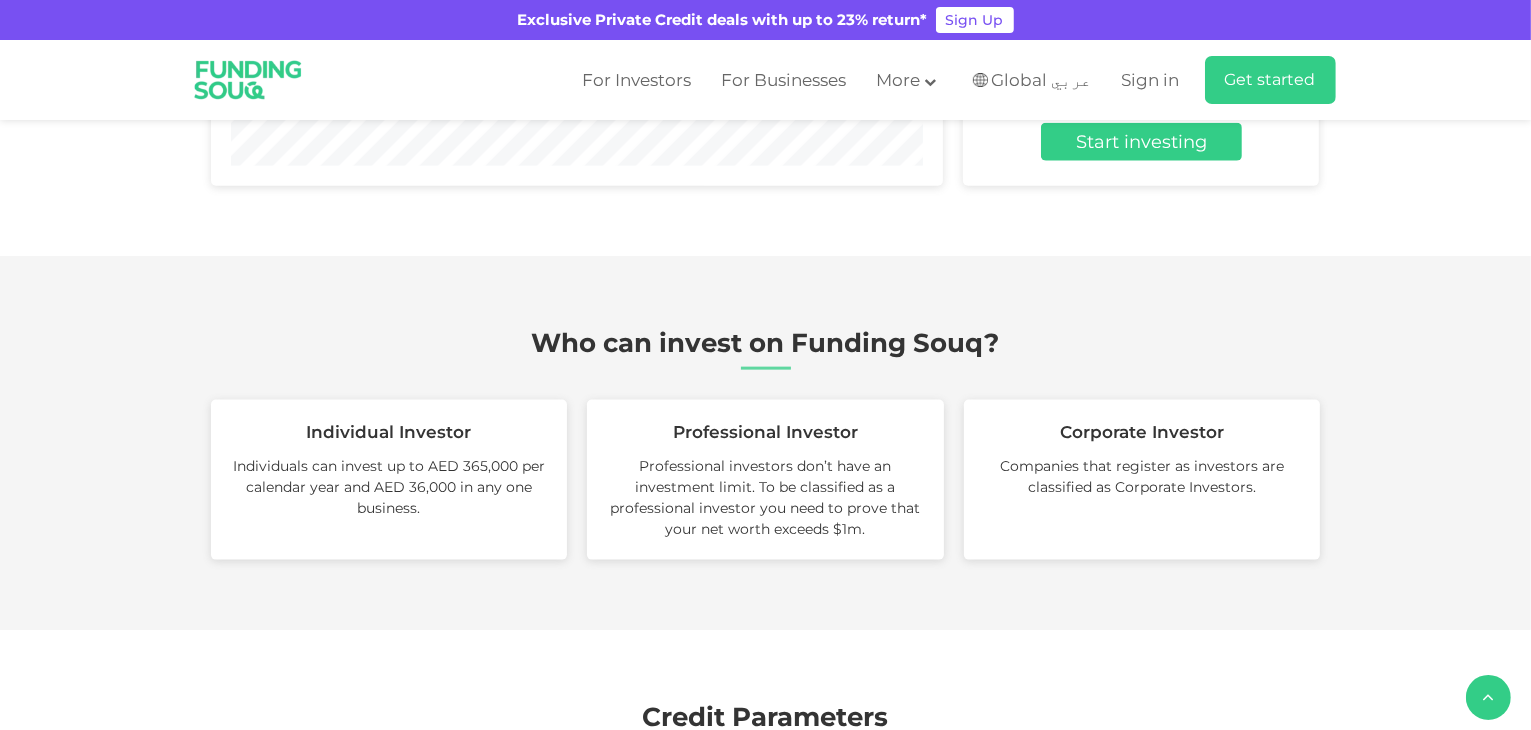 click on "Balanced Auto-investing" at bounding box center (470, -380) 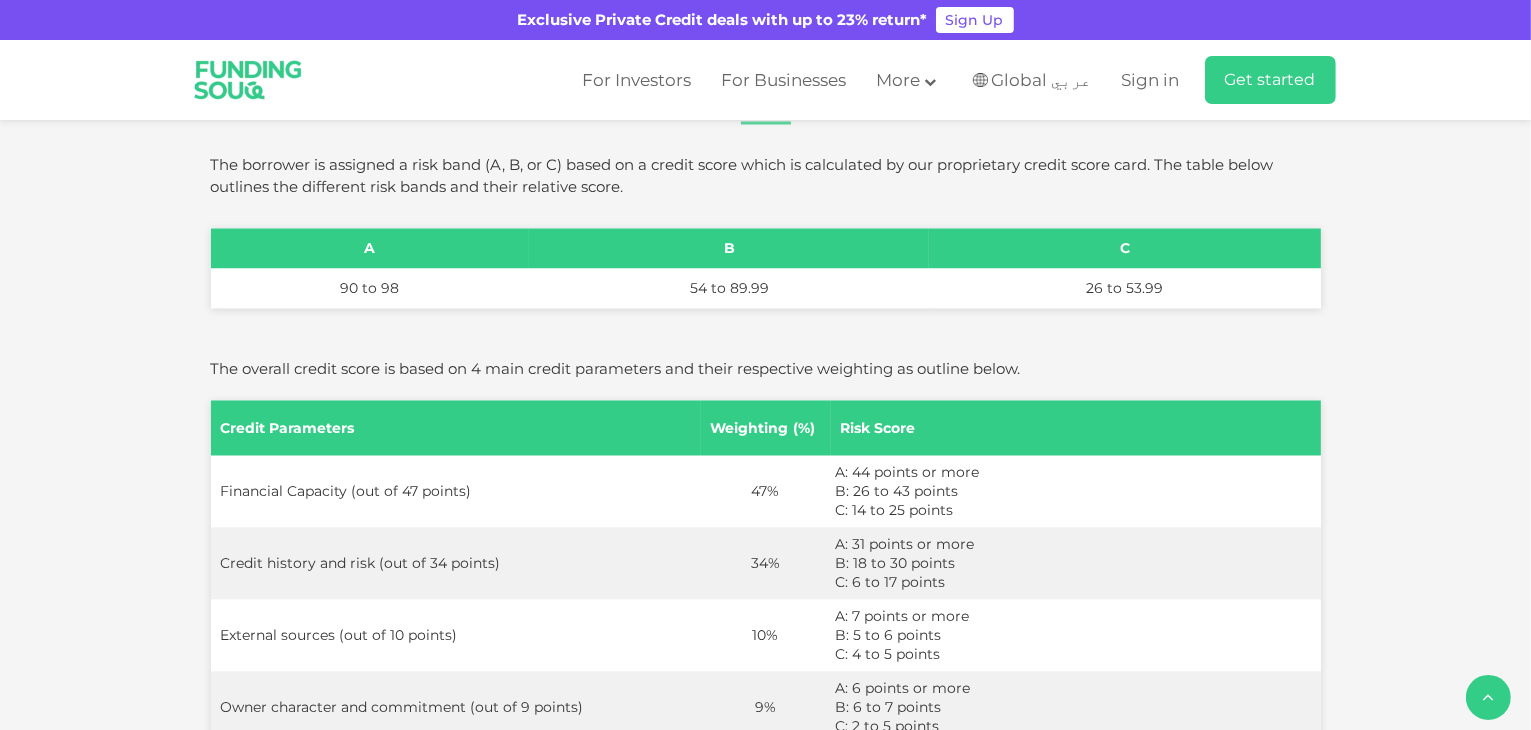 scroll, scrollTop: 3700, scrollLeft: 0, axis: vertical 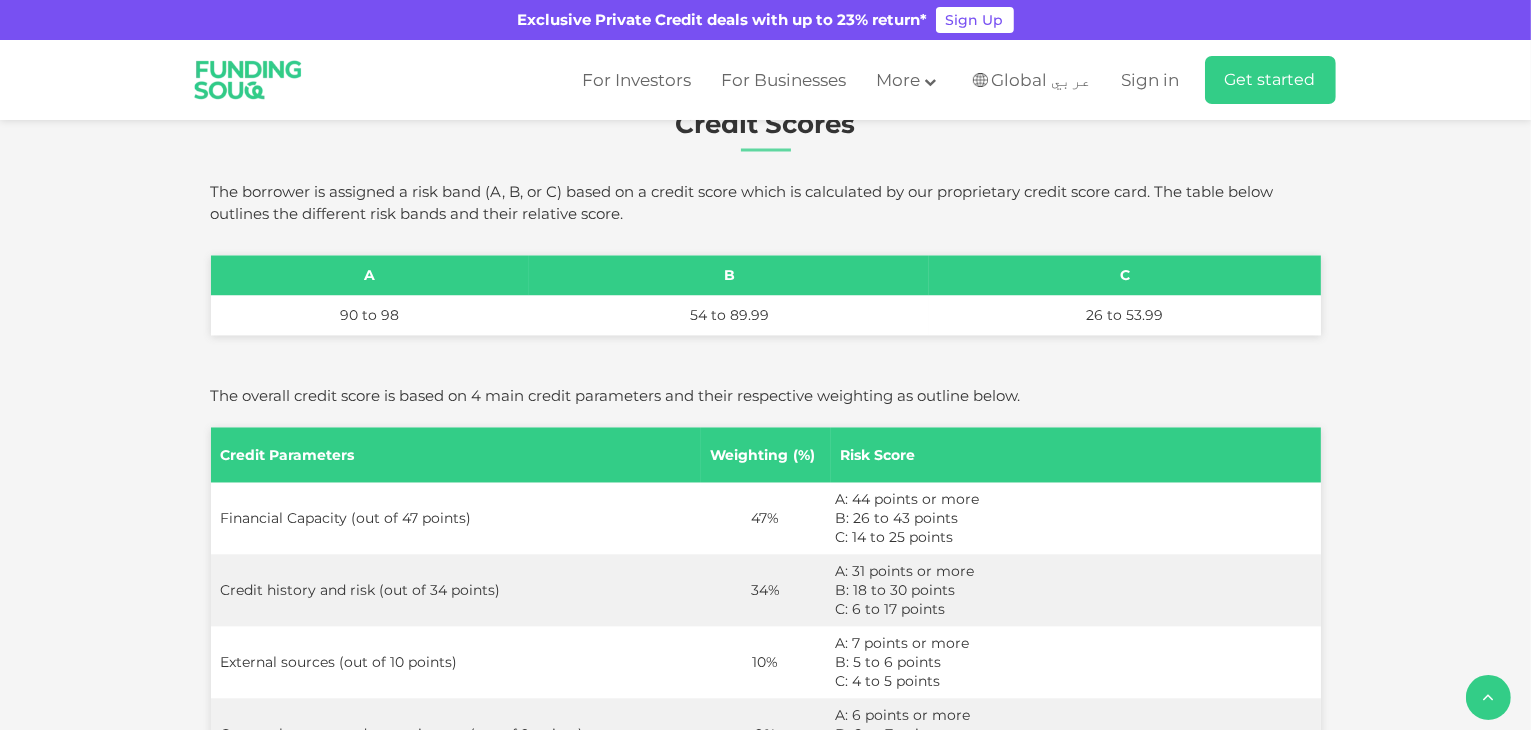 click on "Credit History and Risk" at bounding box center [623, -396] 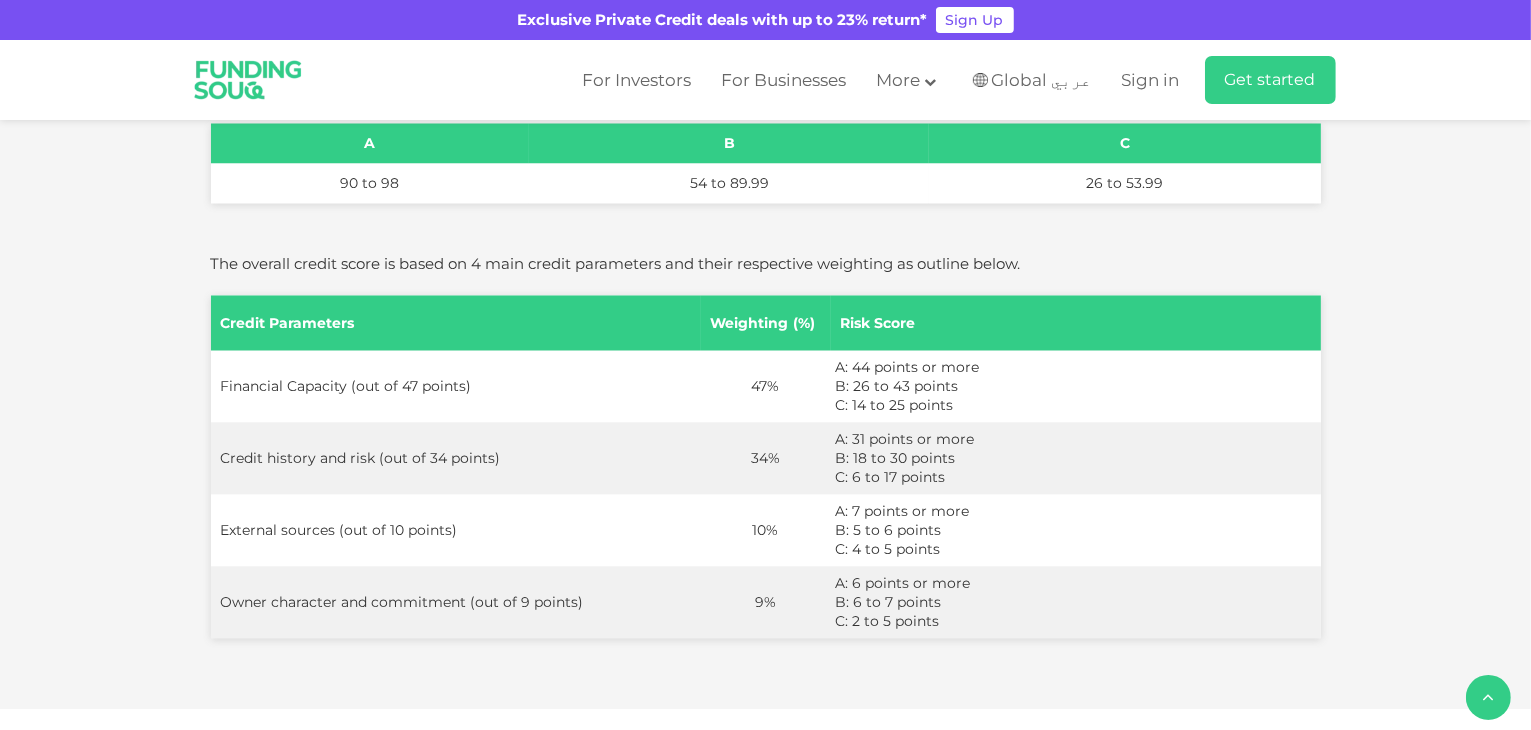 click on "Owner Character and Commitment" at bounding box center [908, -396] 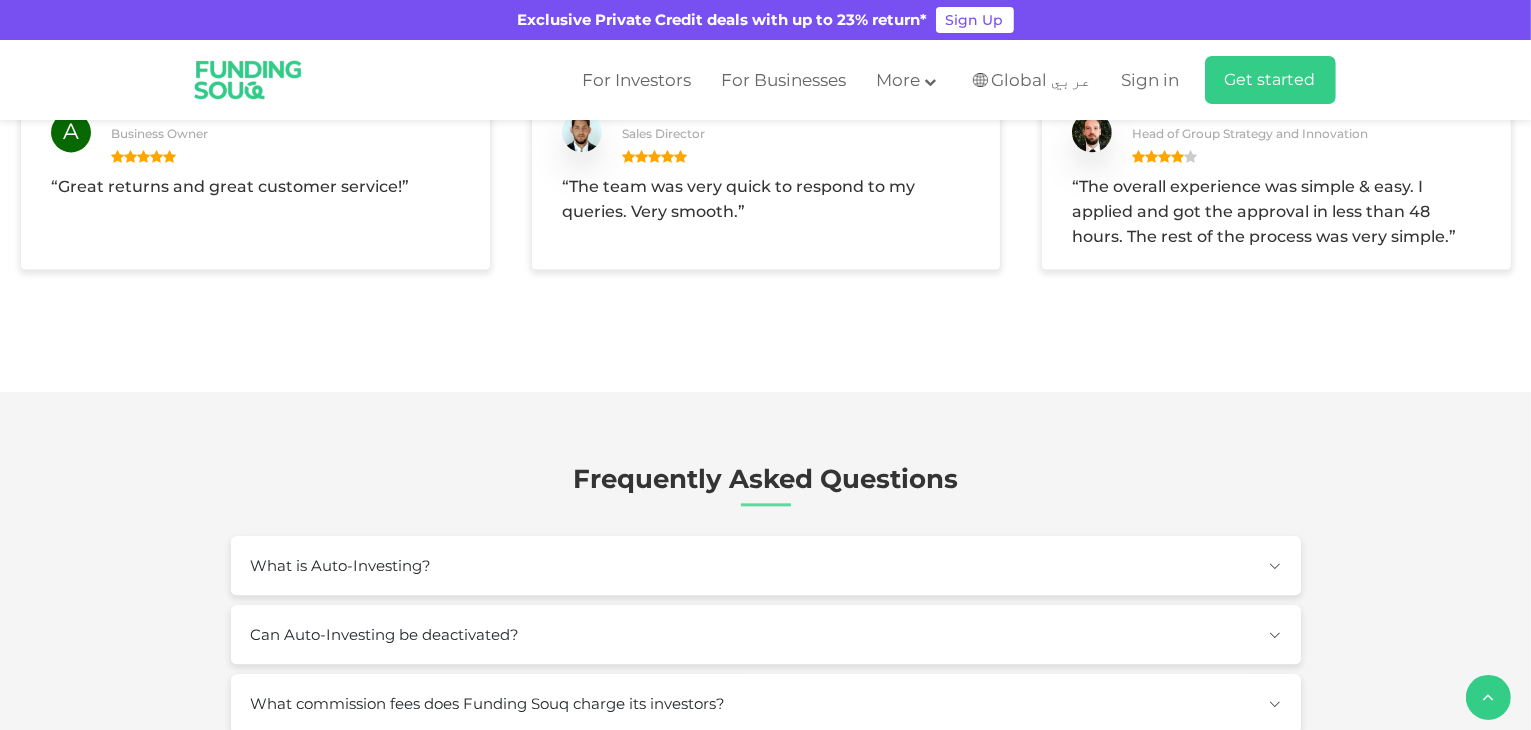 scroll, scrollTop: 4600, scrollLeft: 0, axis: vertical 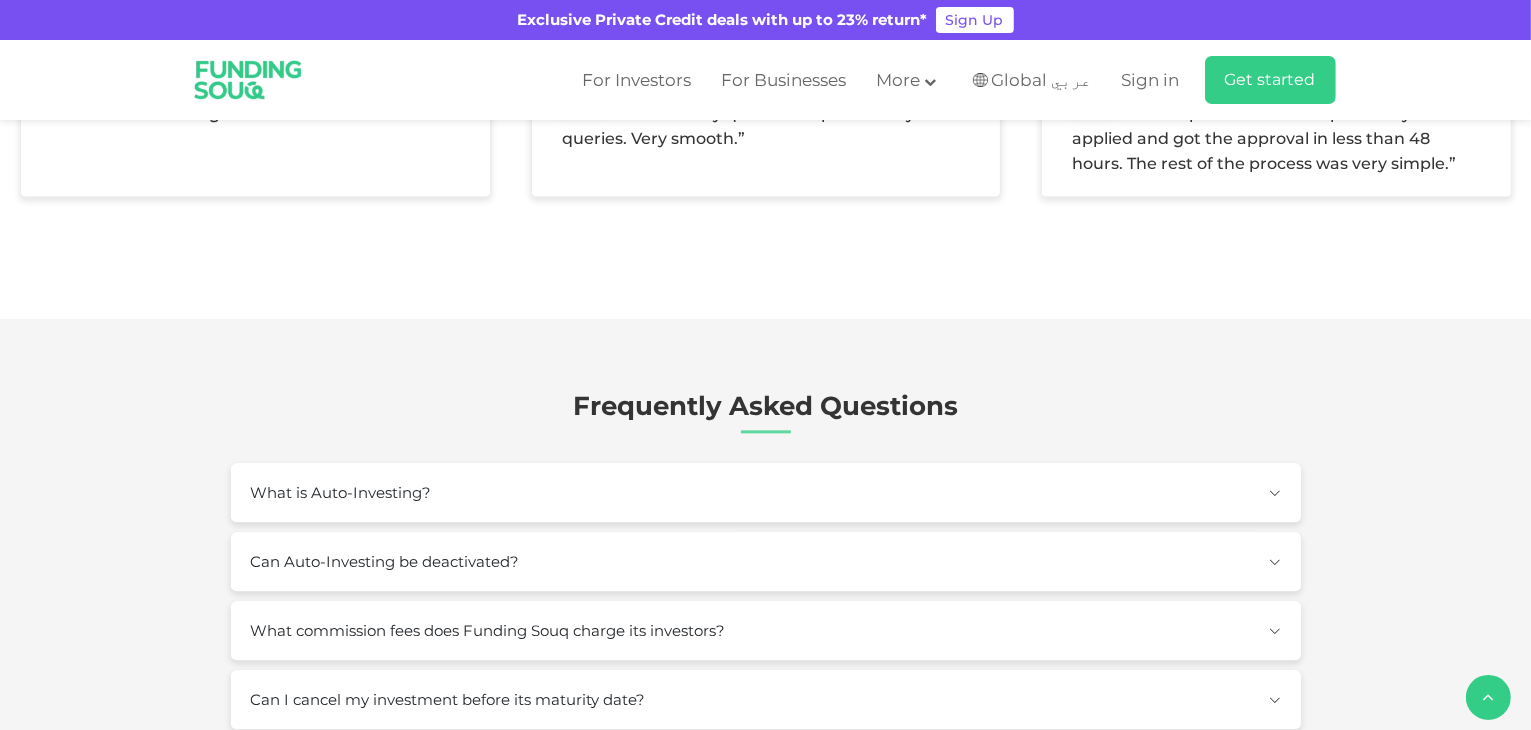 drag, startPoint x: 780, startPoint y: 289, endPoint x: 734, endPoint y: 284, distance: 46.270943 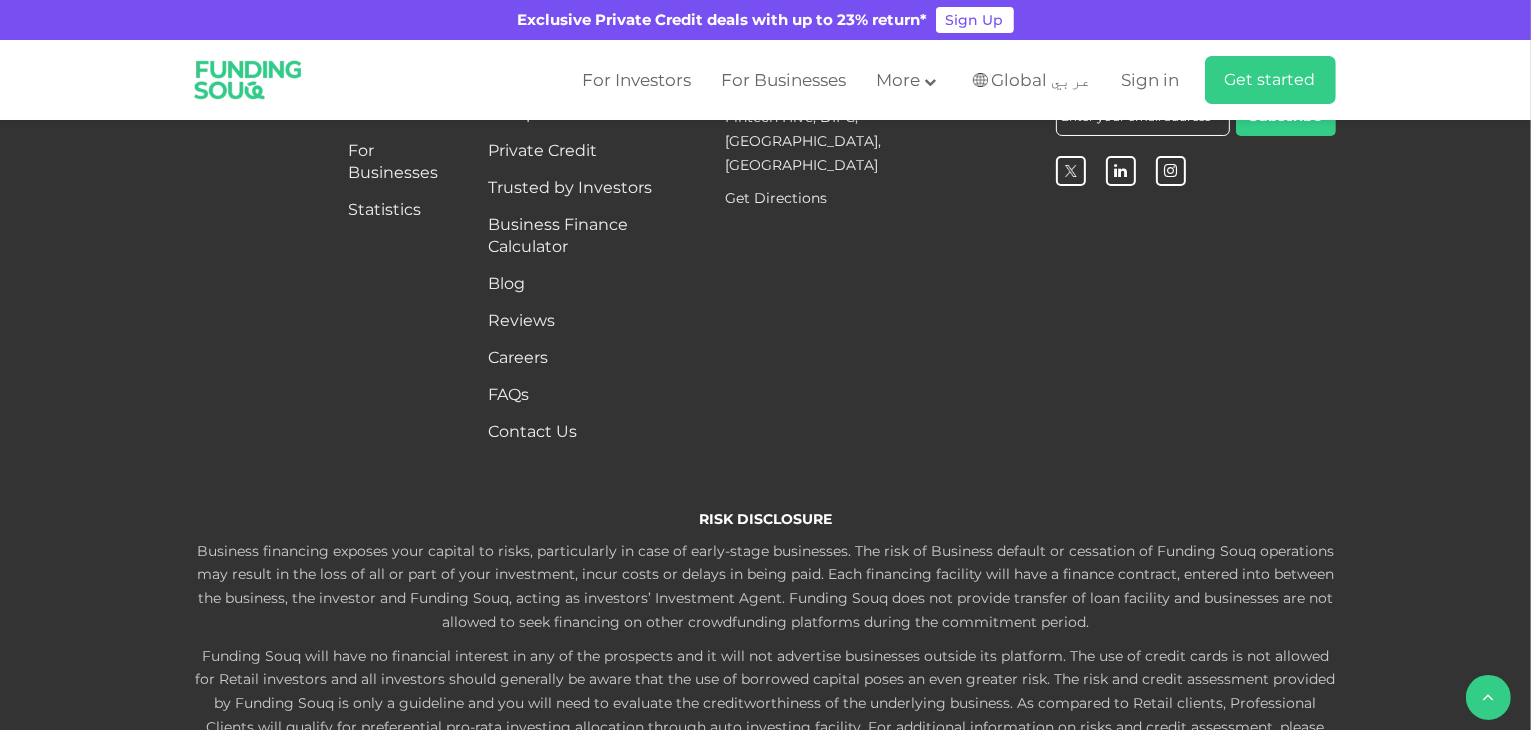 scroll, scrollTop: 5700, scrollLeft: 0, axis: vertical 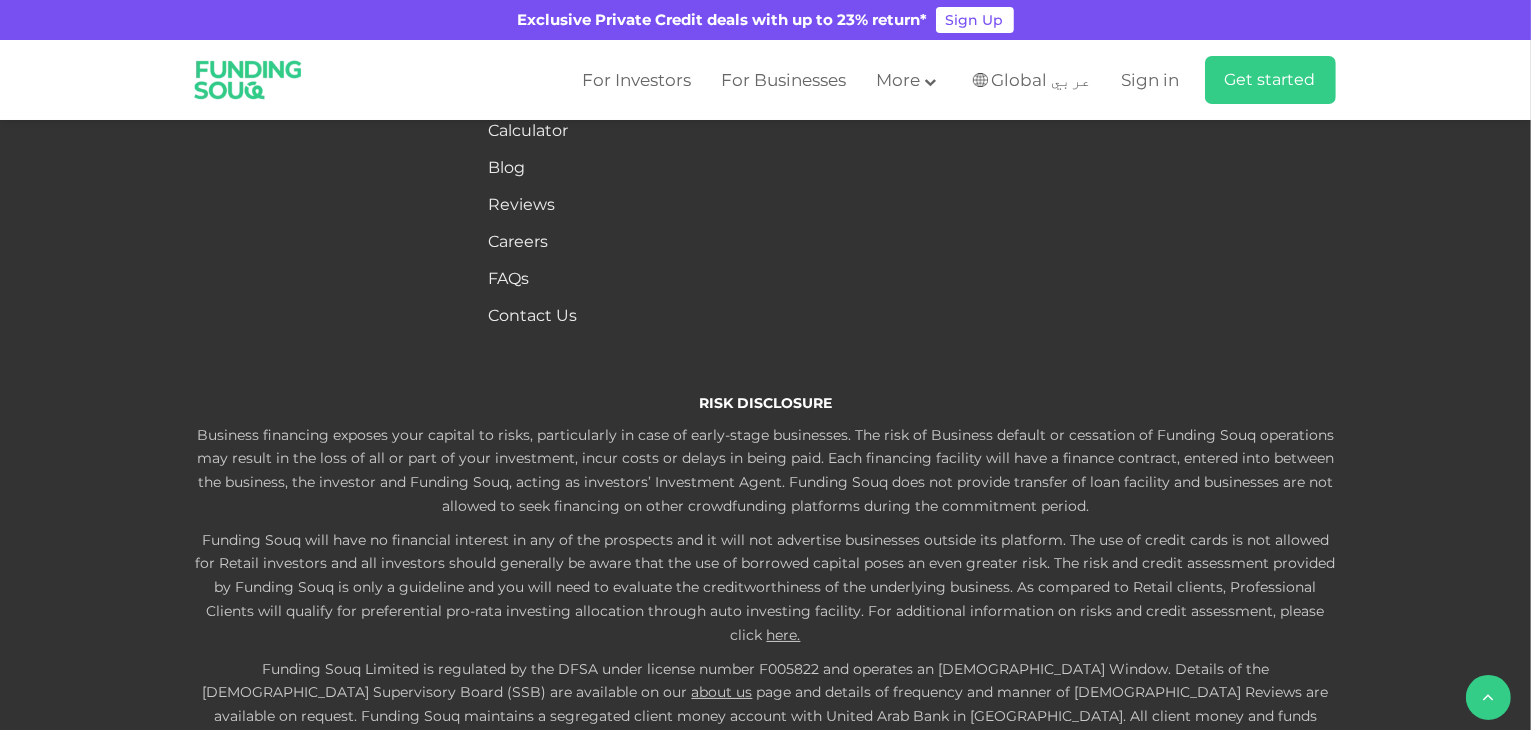 click on "What is Auto-Investing?" at bounding box center (766, -608) 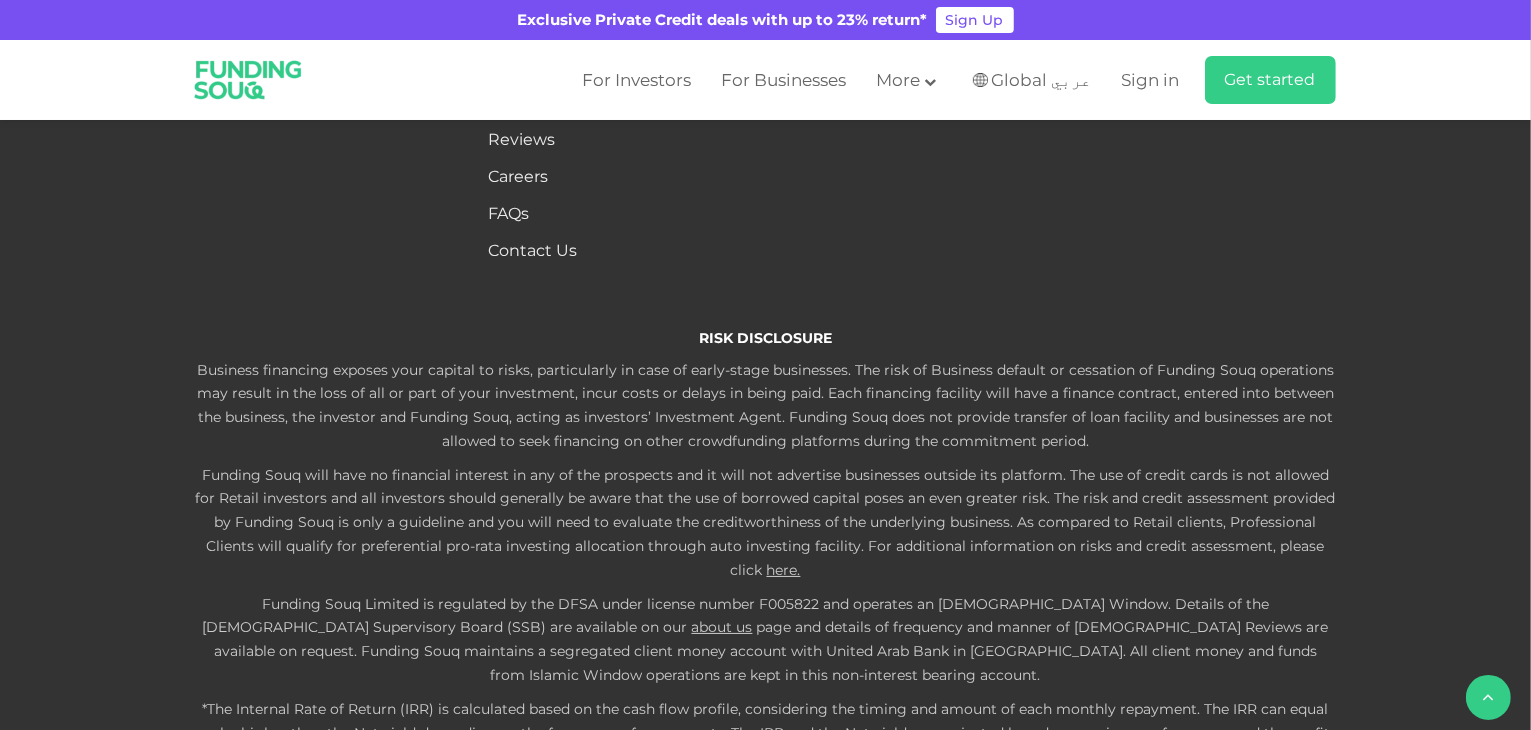 scroll, scrollTop: 5800, scrollLeft: 0, axis: vertical 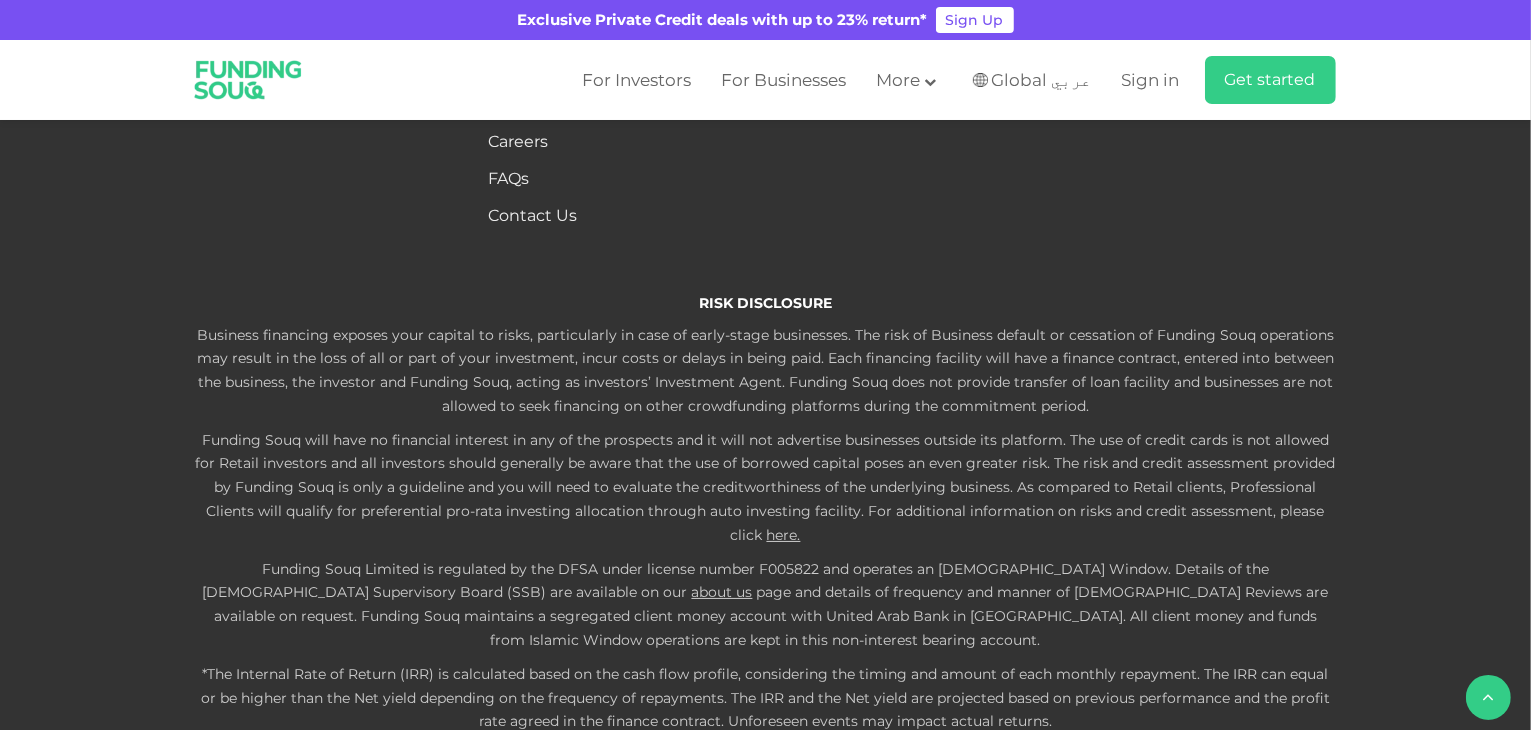 click on "What commission fees does Funding Souq charge its investors?" at bounding box center [766, -422] 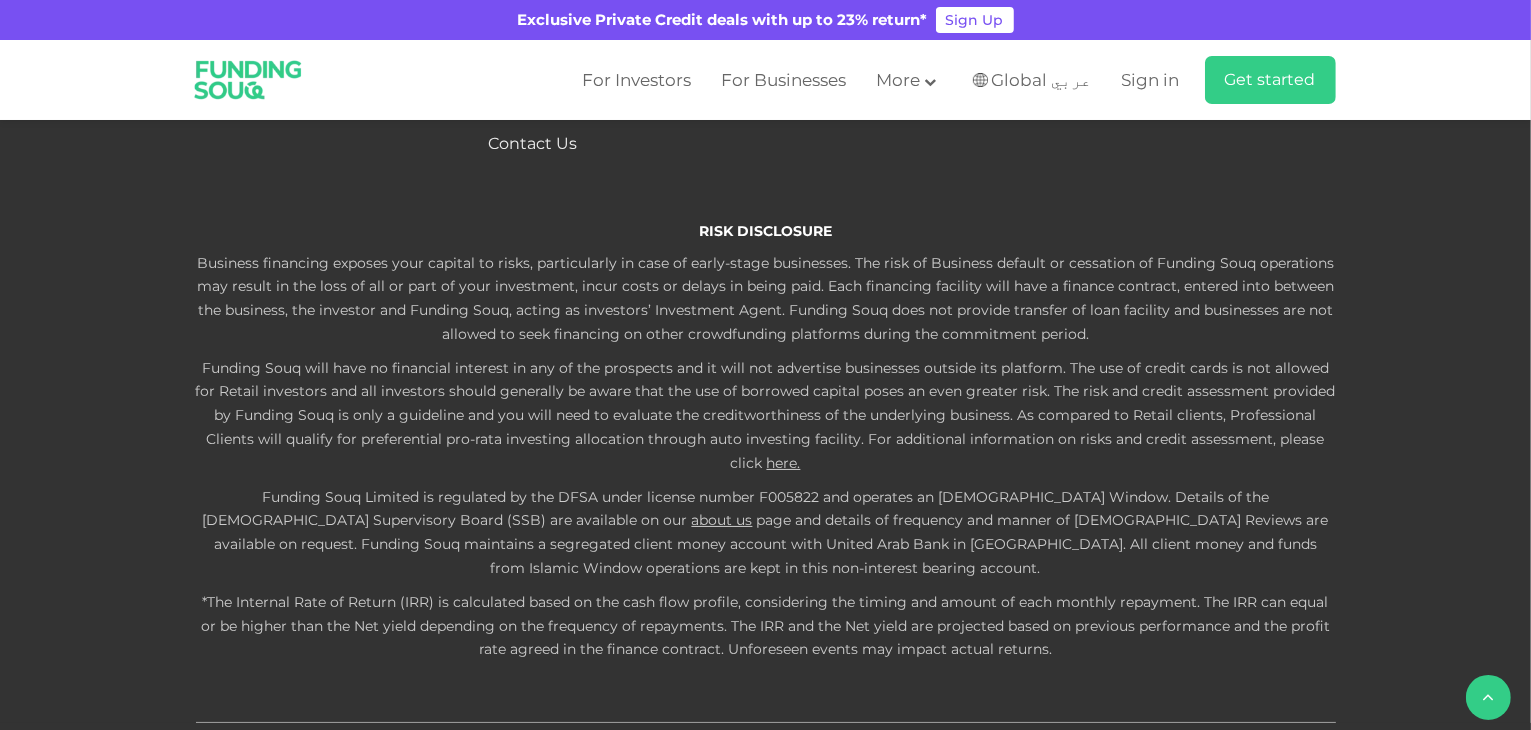 scroll, scrollTop: 5900, scrollLeft: 0, axis: vertical 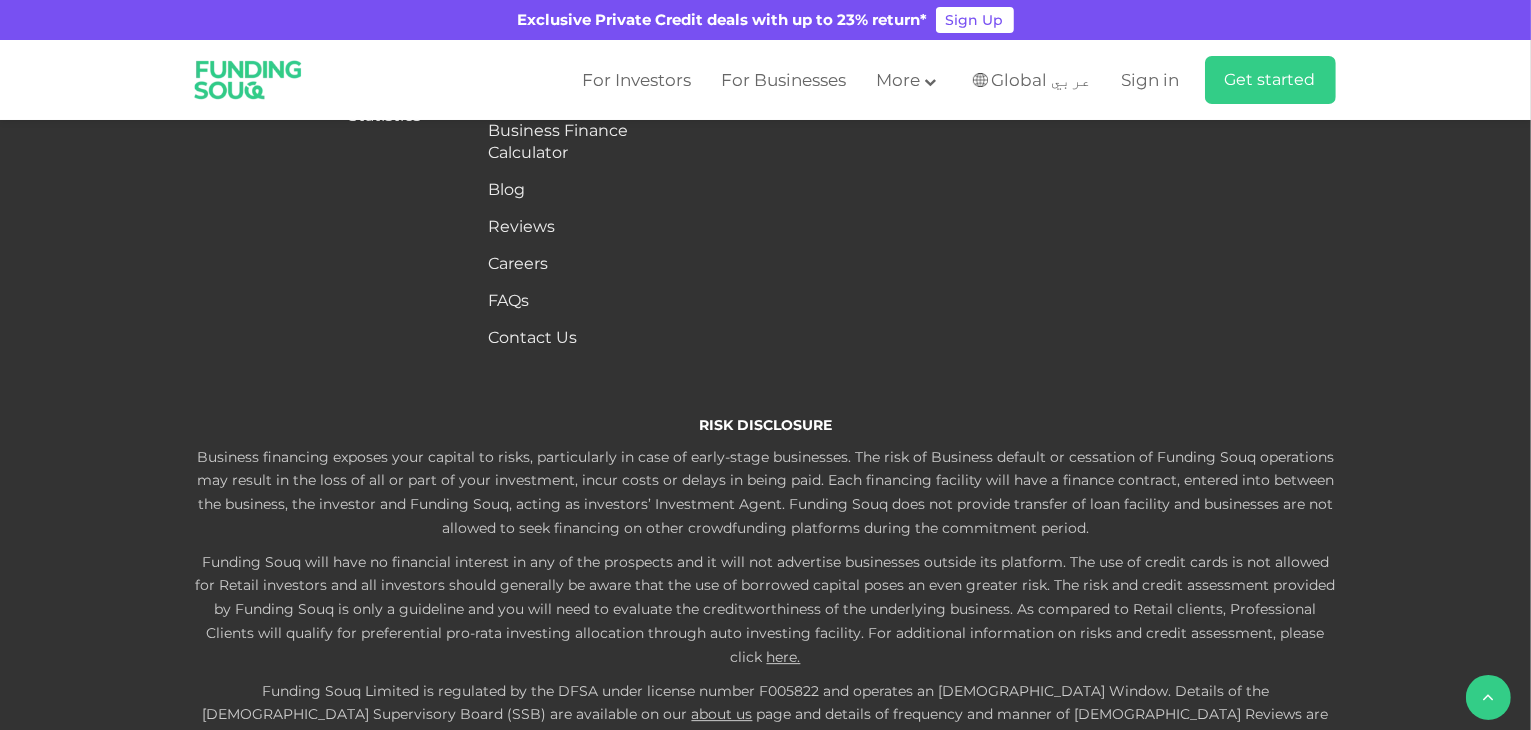 drag, startPoint x: 344, startPoint y: 341, endPoint x: 247, endPoint y: 327, distance: 98.005104 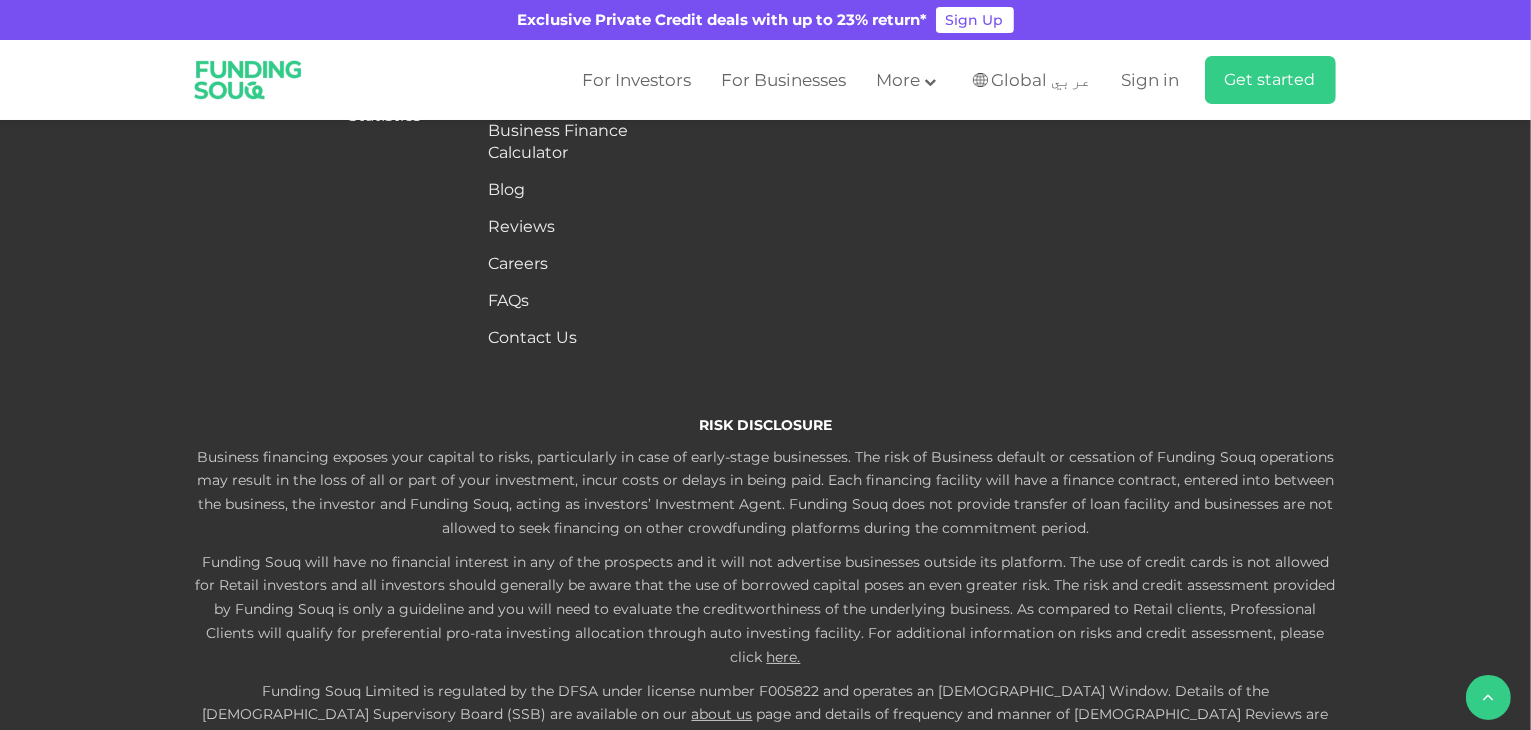 click on "Can I cancel my investment before its maturity date?" at bounding box center [766, -379] 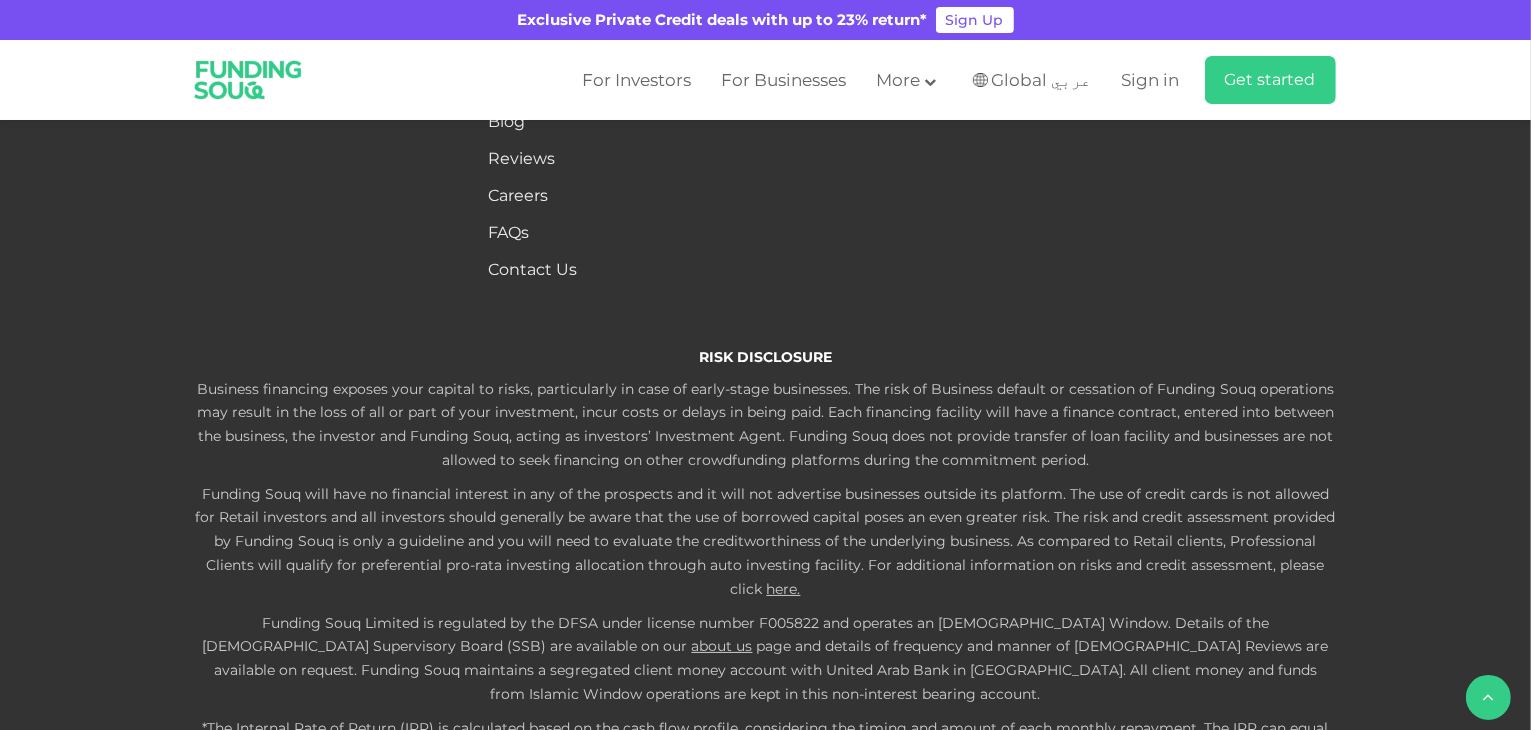 scroll, scrollTop: 6000, scrollLeft: 0, axis: vertical 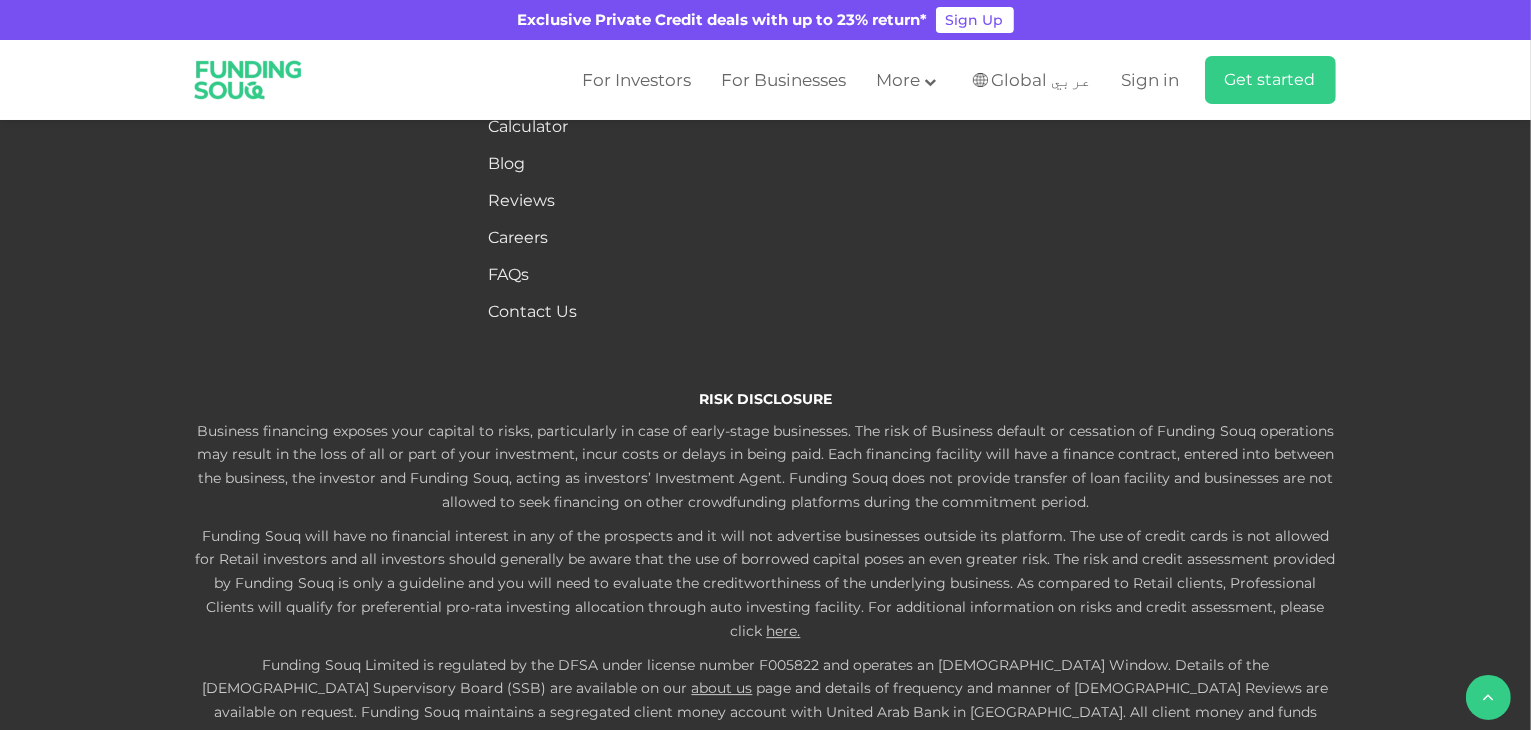 drag, startPoint x: 608, startPoint y: 369, endPoint x: 872, endPoint y: 385, distance: 264.4844 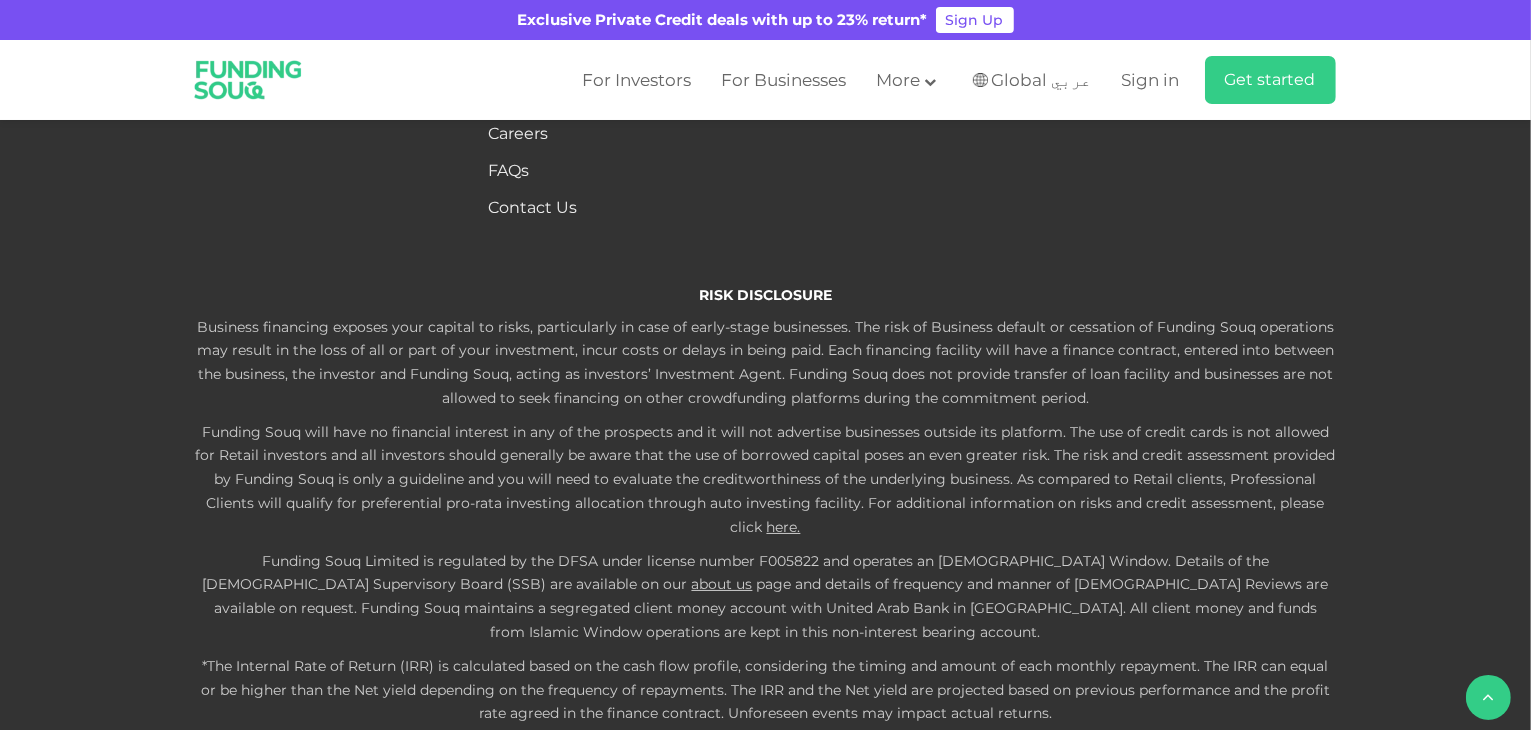 scroll, scrollTop: 6200, scrollLeft: 0, axis: vertical 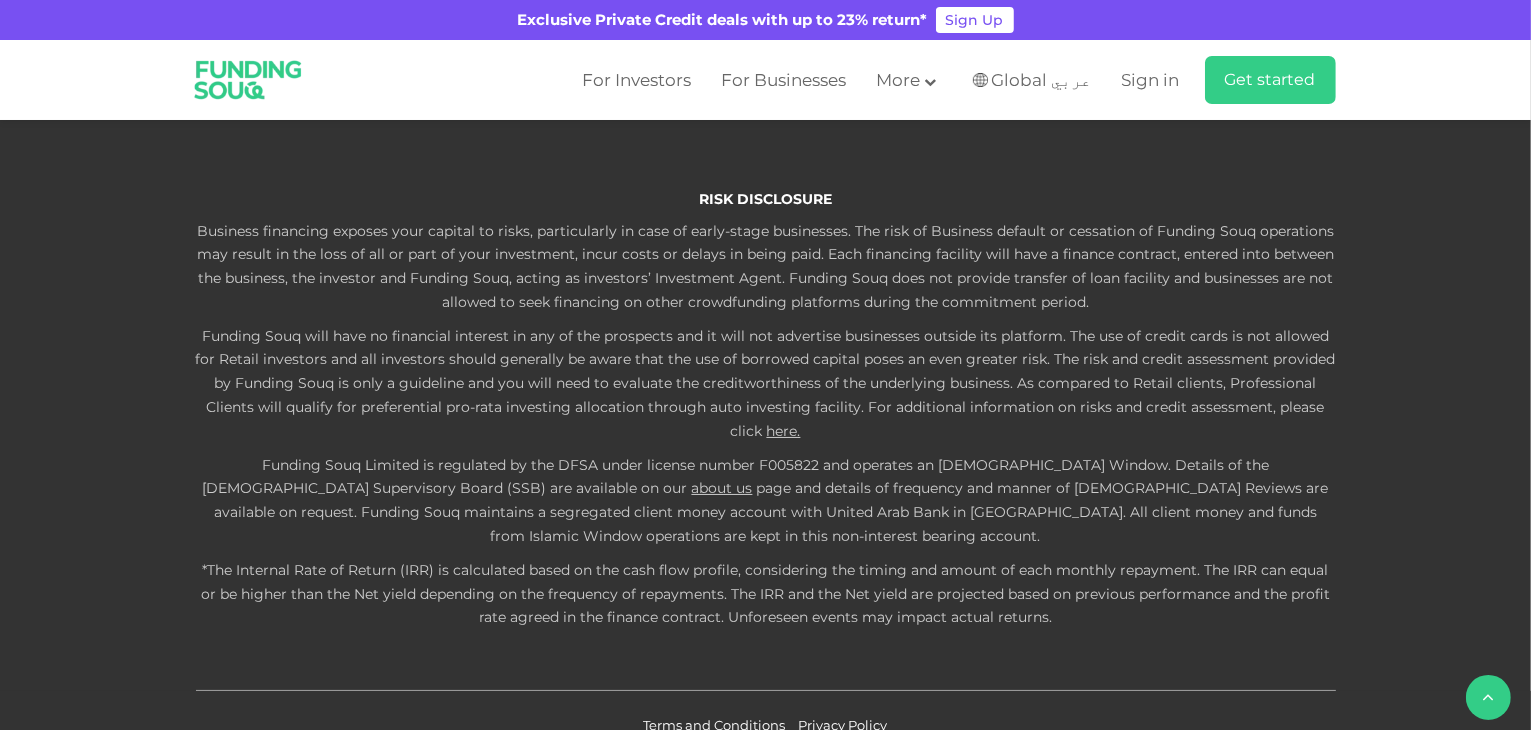 click on "What is the schedule and method for profit distribution to investors?" at bounding box center (766, -536) 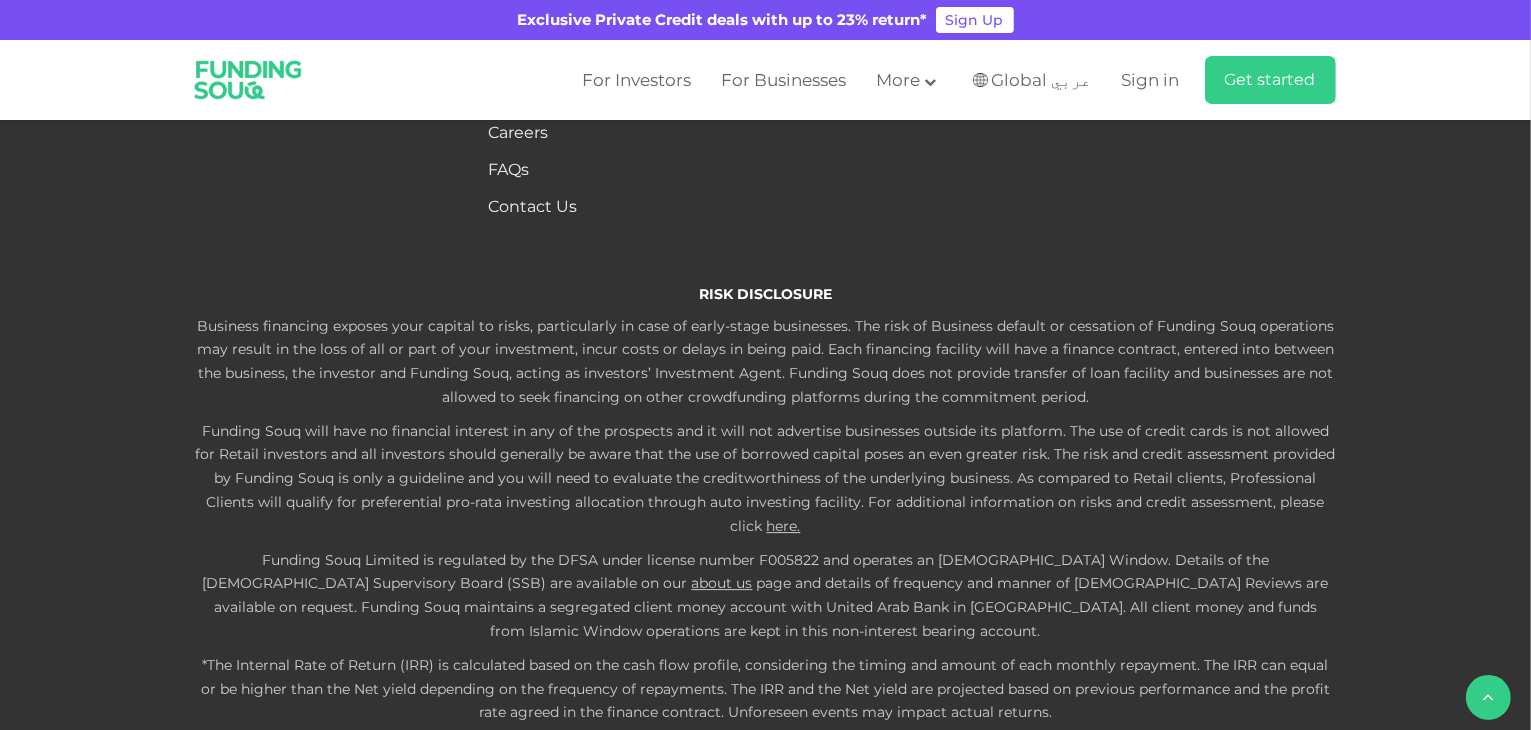 drag, startPoint x: 376, startPoint y: 362, endPoint x: 246, endPoint y: 293, distance: 147.17676 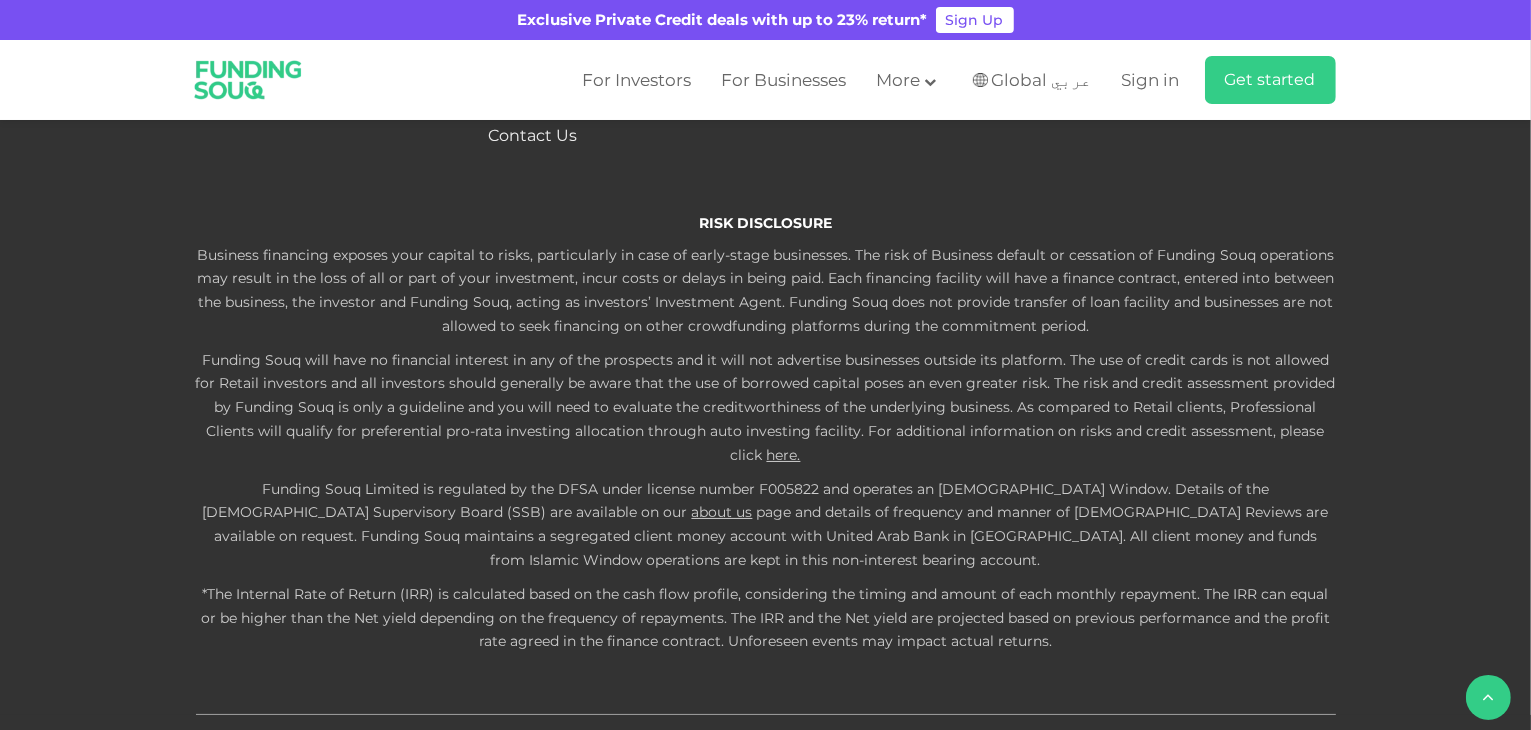 scroll, scrollTop: 6300, scrollLeft: 0, axis: vertical 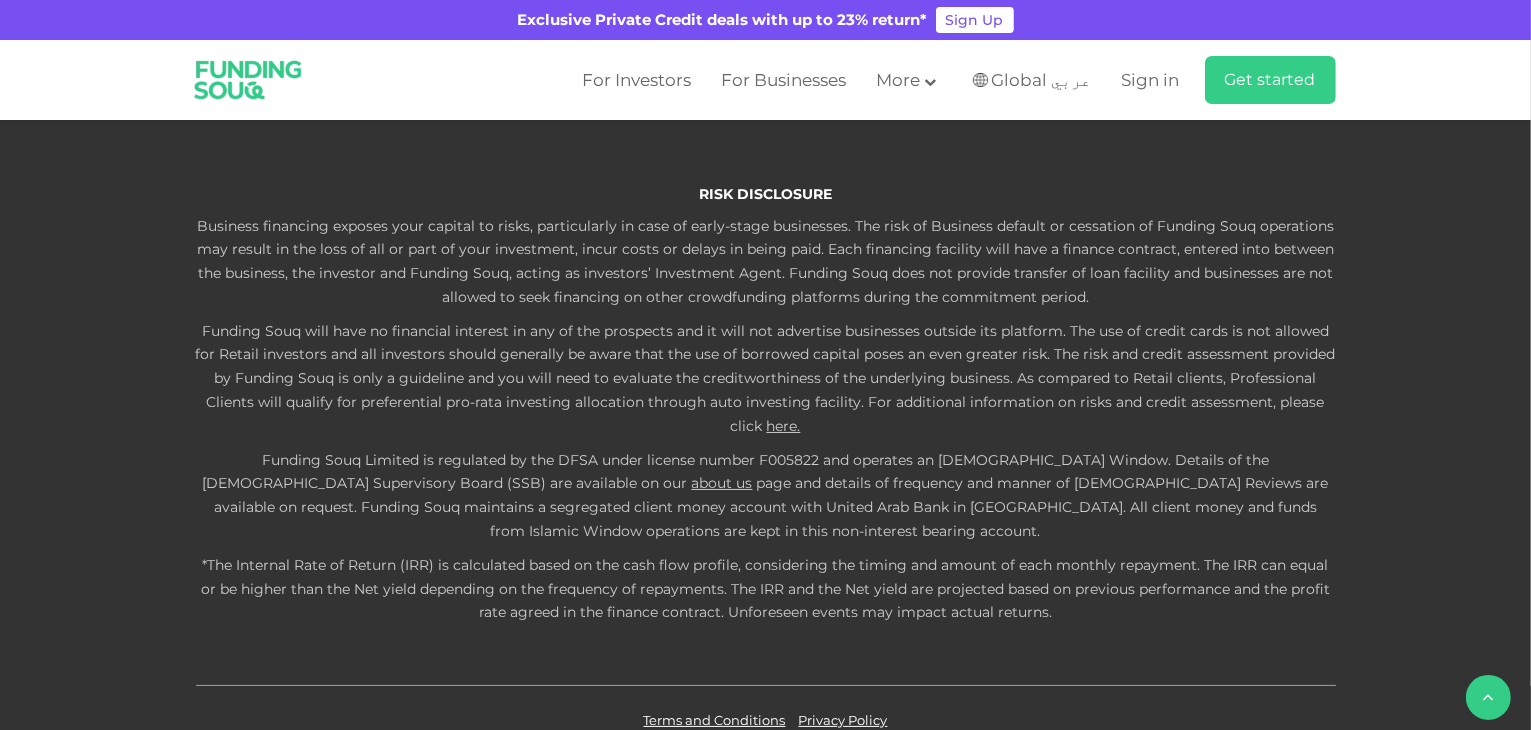 drag, startPoint x: 380, startPoint y: 256, endPoint x: 312, endPoint y: 233, distance: 71.7844 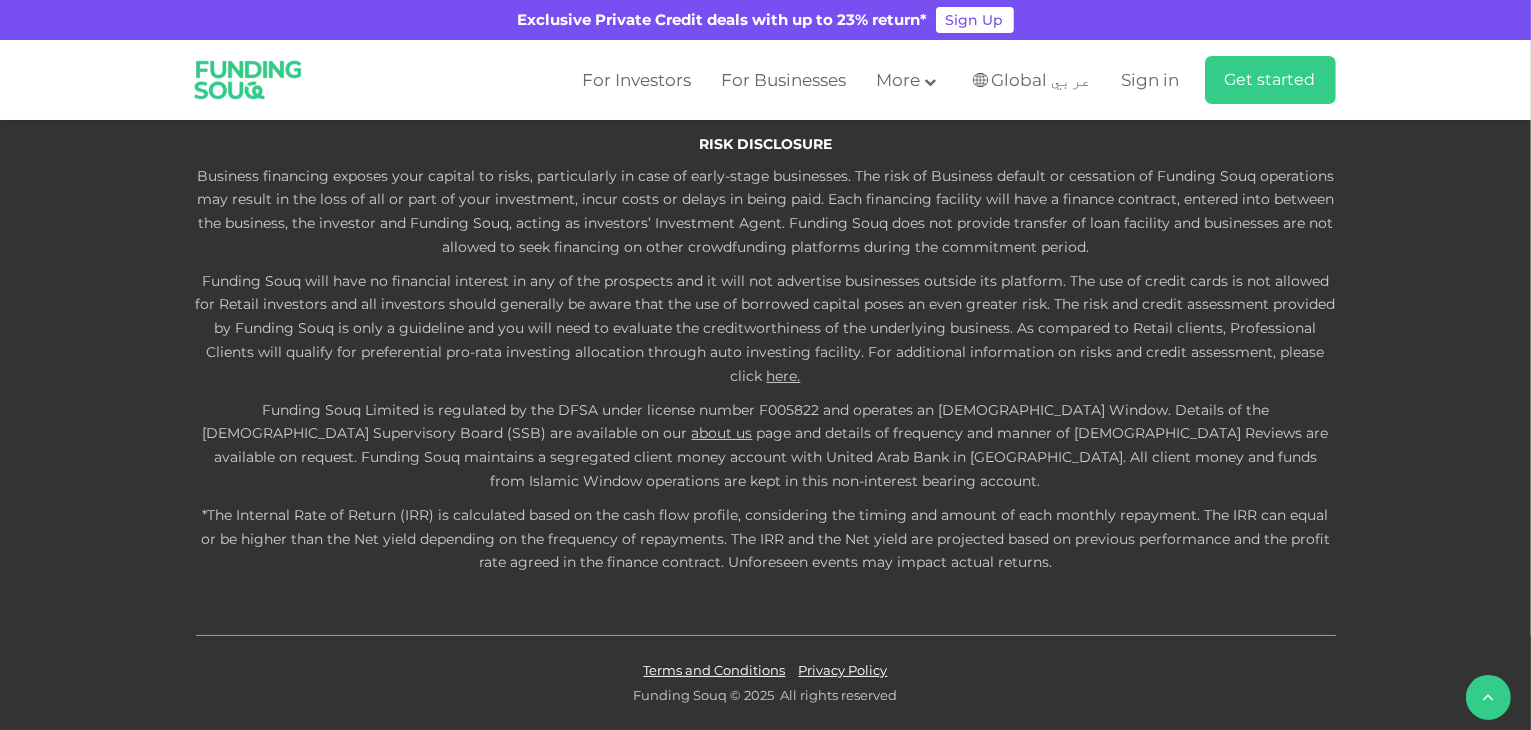 scroll, scrollTop: 6400, scrollLeft: 0, axis: vertical 